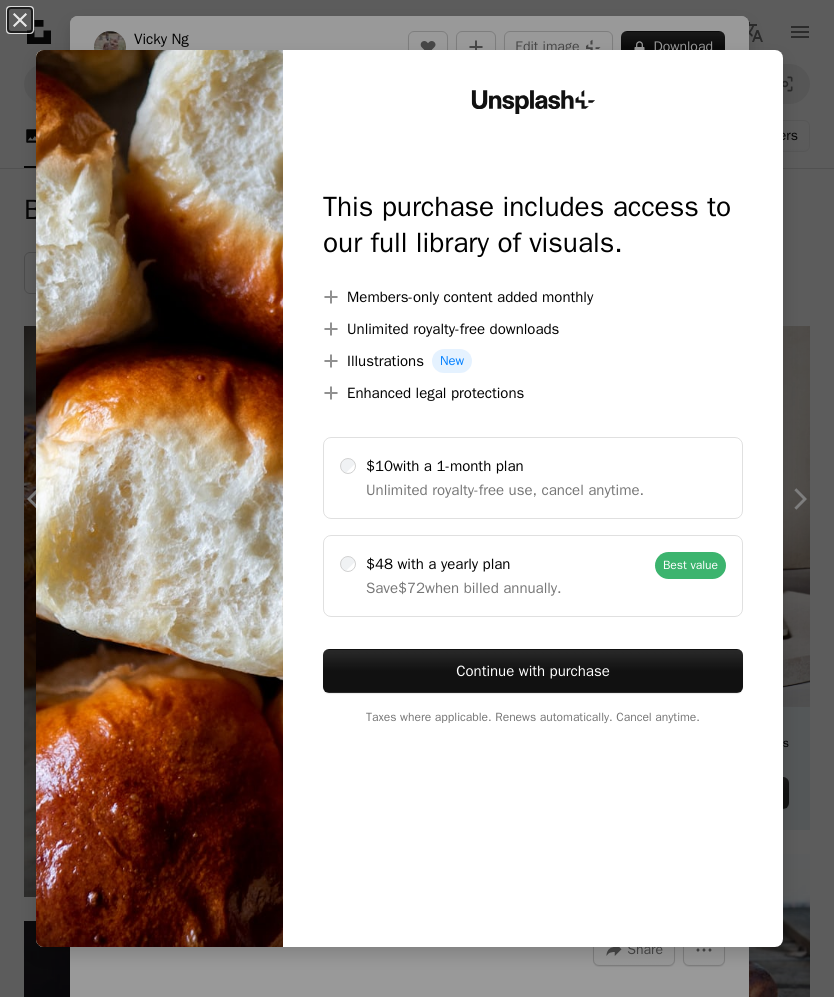 scroll, scrollTop: 3535, scrollLeft: 0, axis: vertical 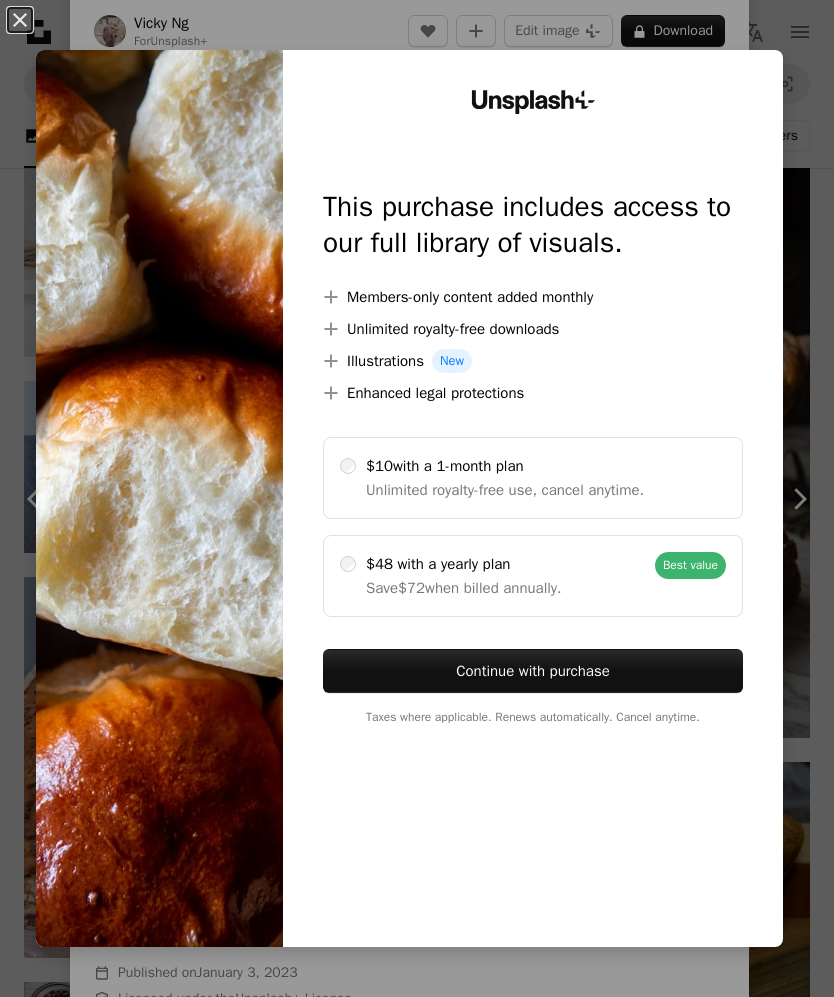 click on "An X shape" at bounding box center [20, 20] 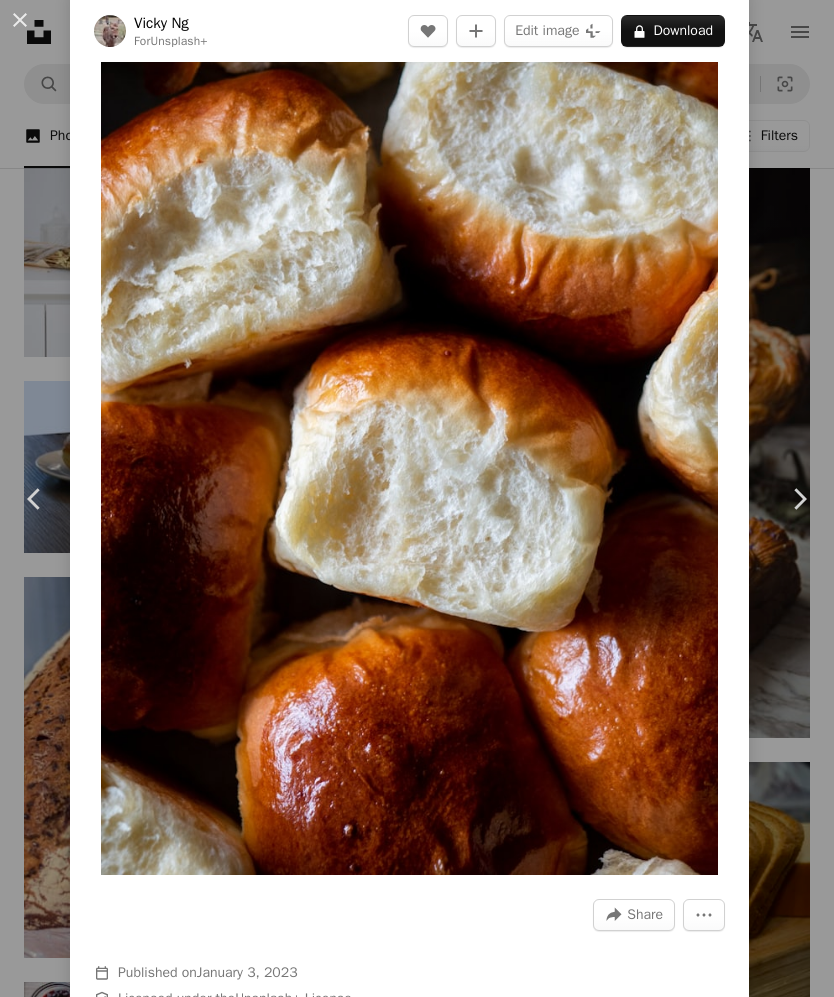 click on "[FIRST] [LAST]" at bounding box center (417, 498) 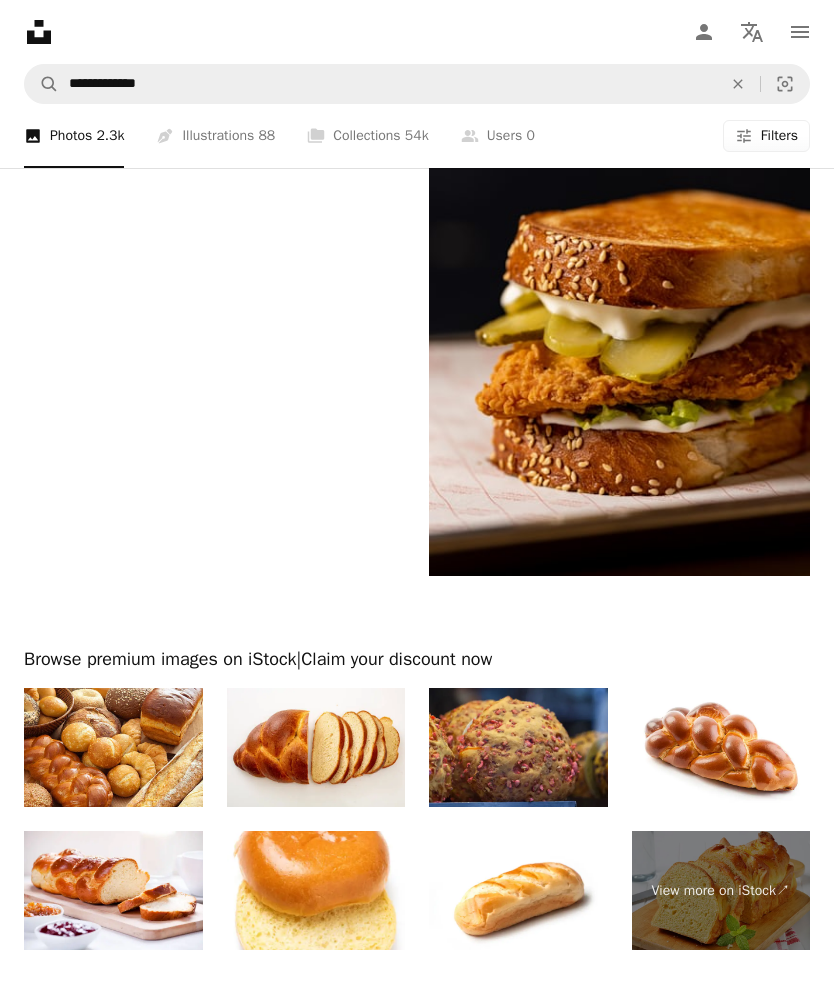 scroll, scrollTop: 4867, scrollLeft: 0, axis: vertical 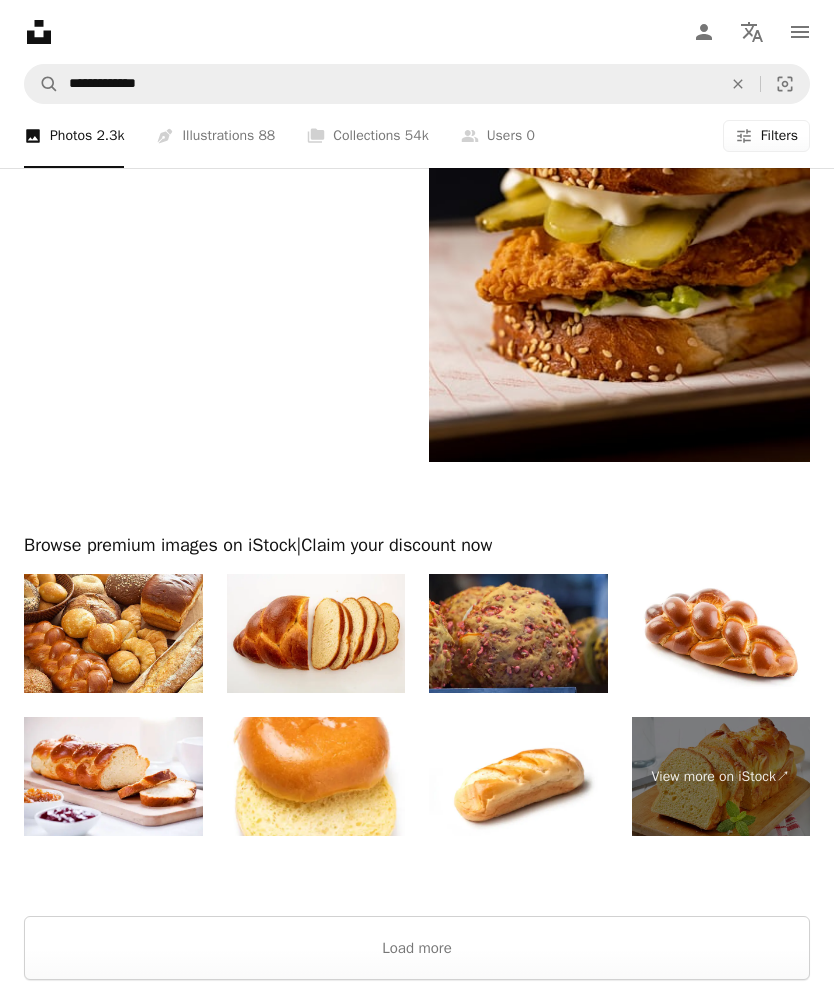 click on "Load more" at bounding box center [417, 948] 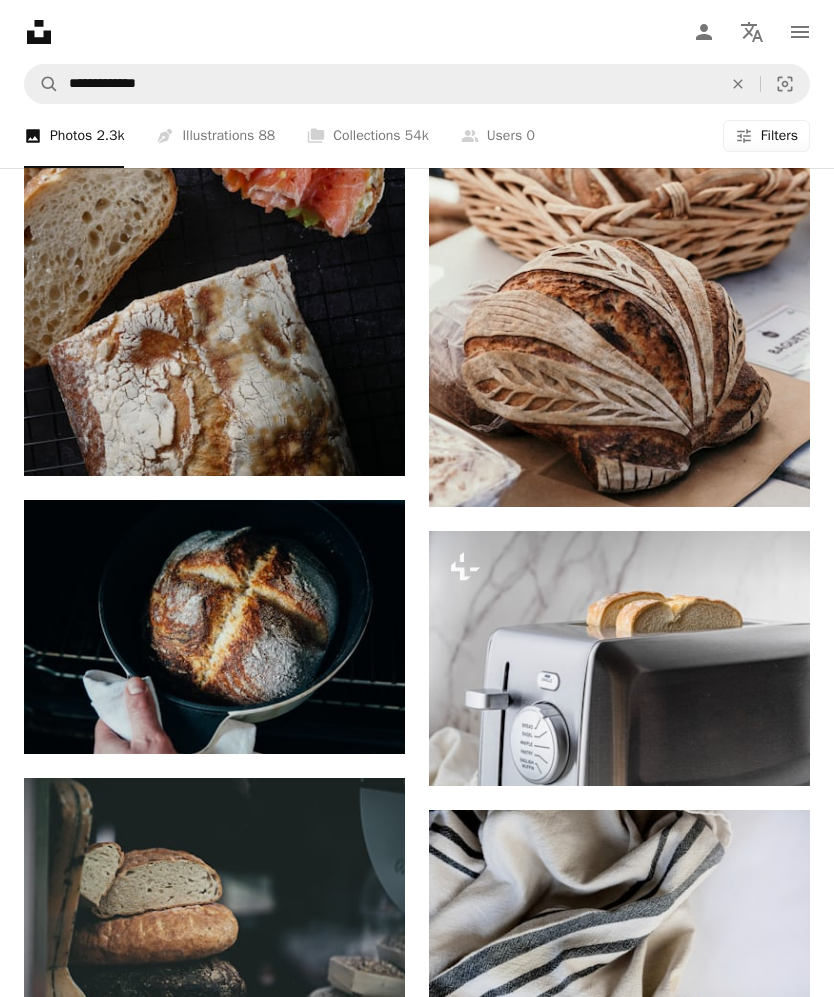 scroll, scrollTop: 12210, scrollLeft: 0, axis: vertical 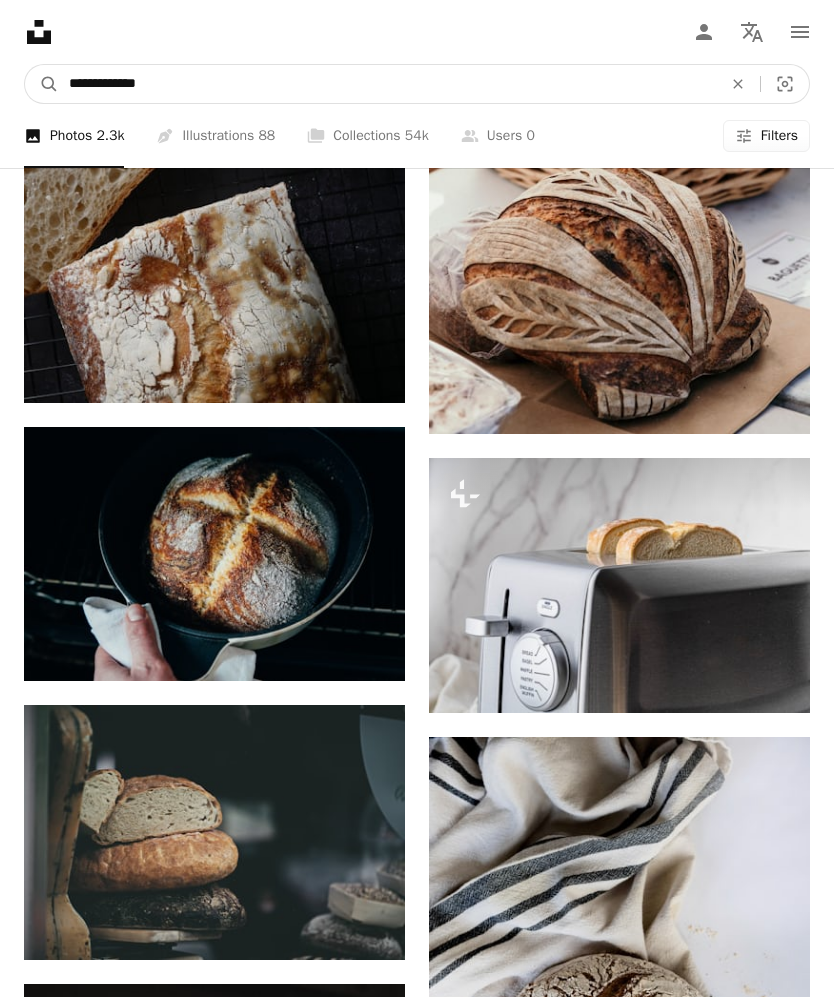 click on "**********" at bounding box center [387, 84] 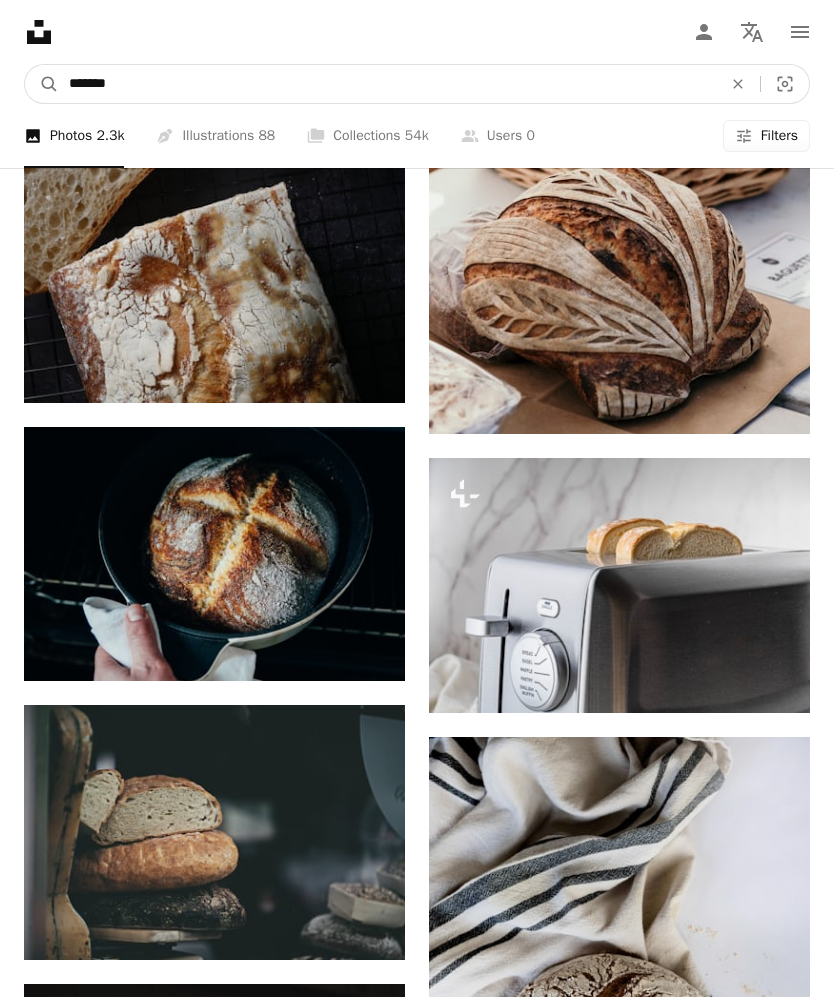 type on "*******" 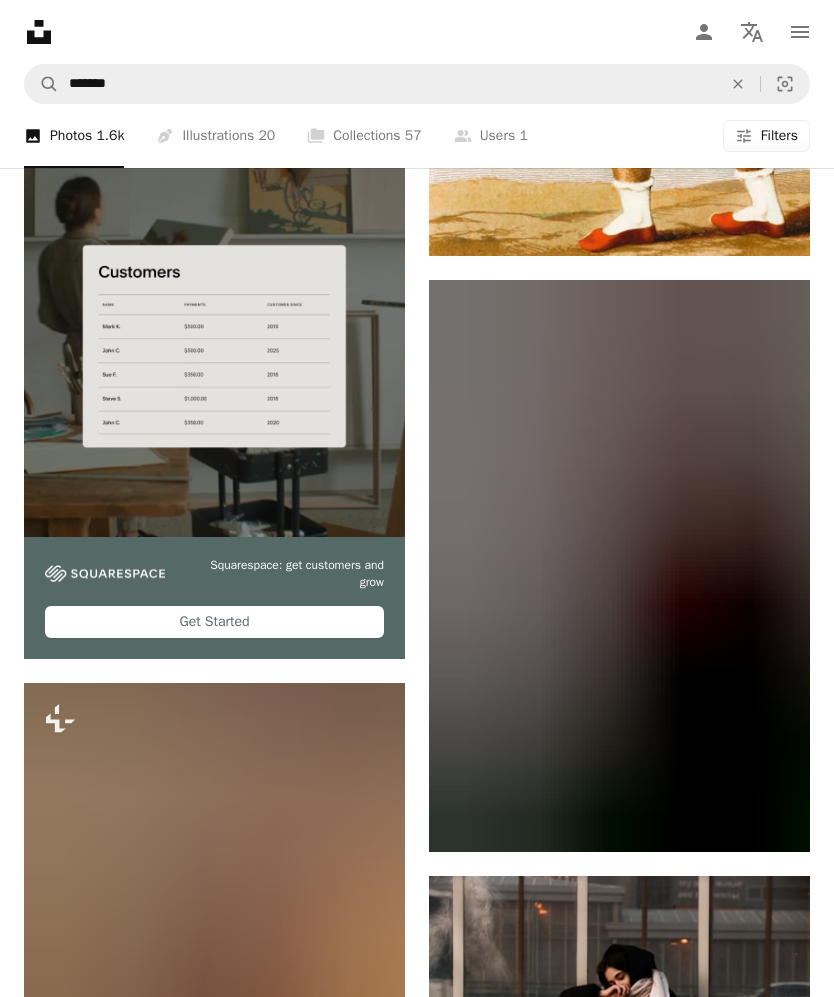 scroll, scrollTop: 5886, scrollLeft: 0, axis: vertical 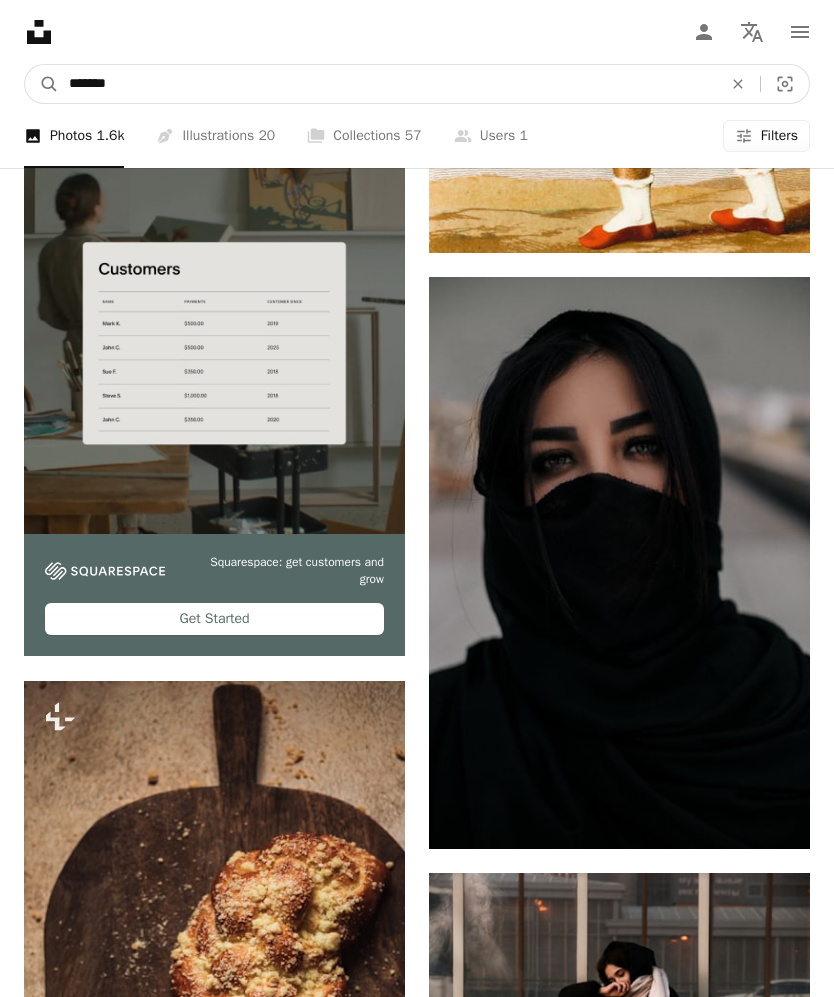 click on "*******" at bounding box center [387, 84] 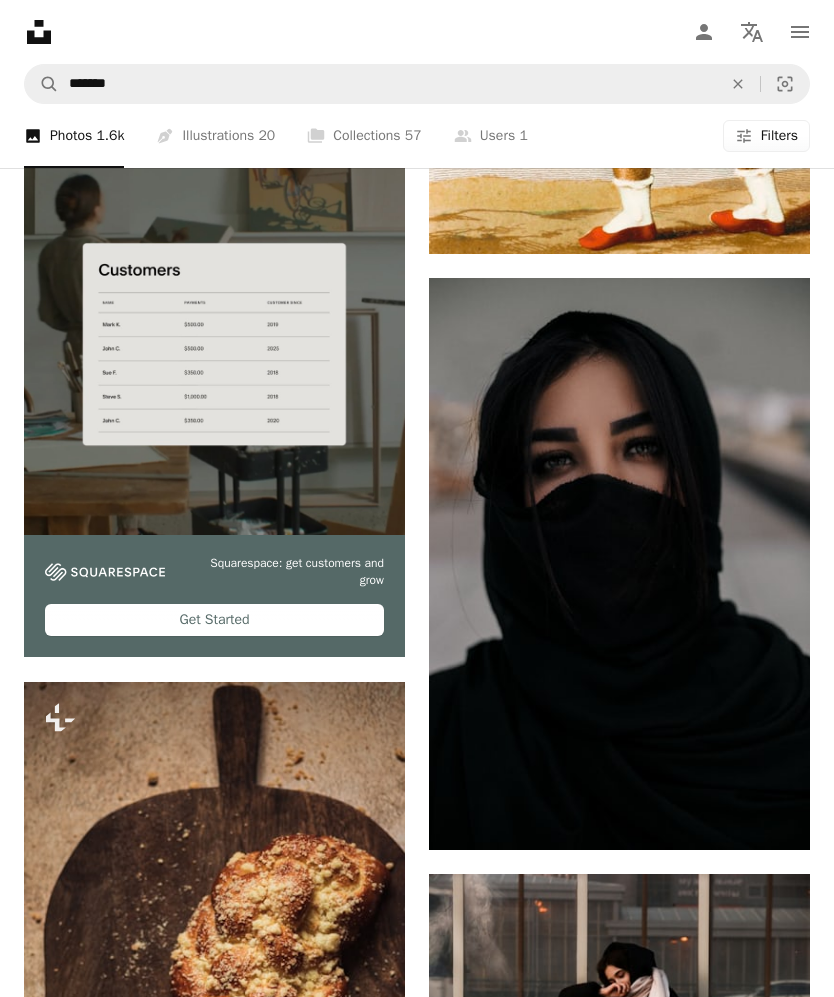 click on "An X shape" 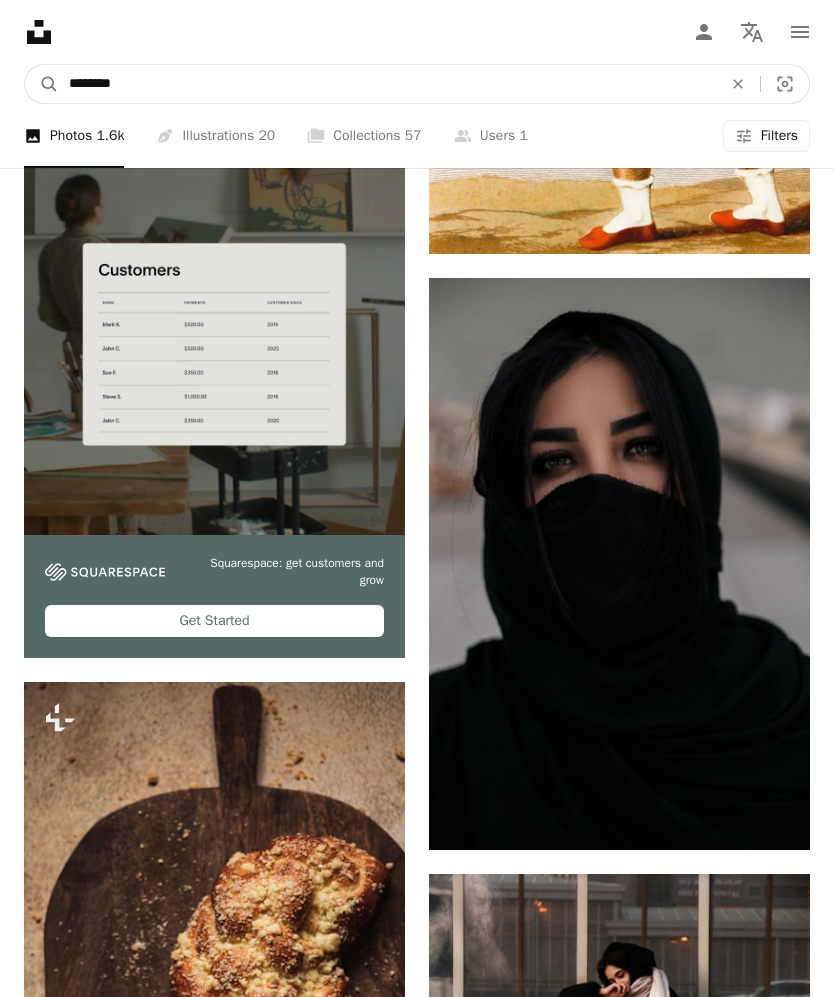 type on "********" 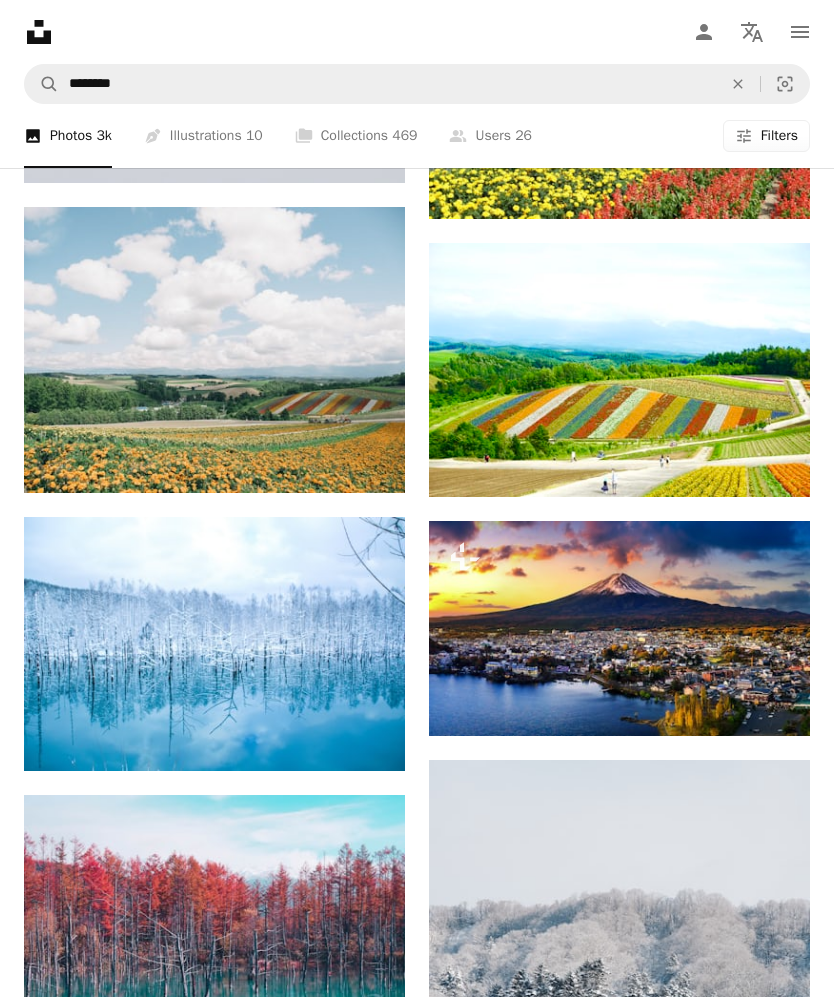 scroll, scrollTop: 888, scrollLeft: 0, axis: vertical 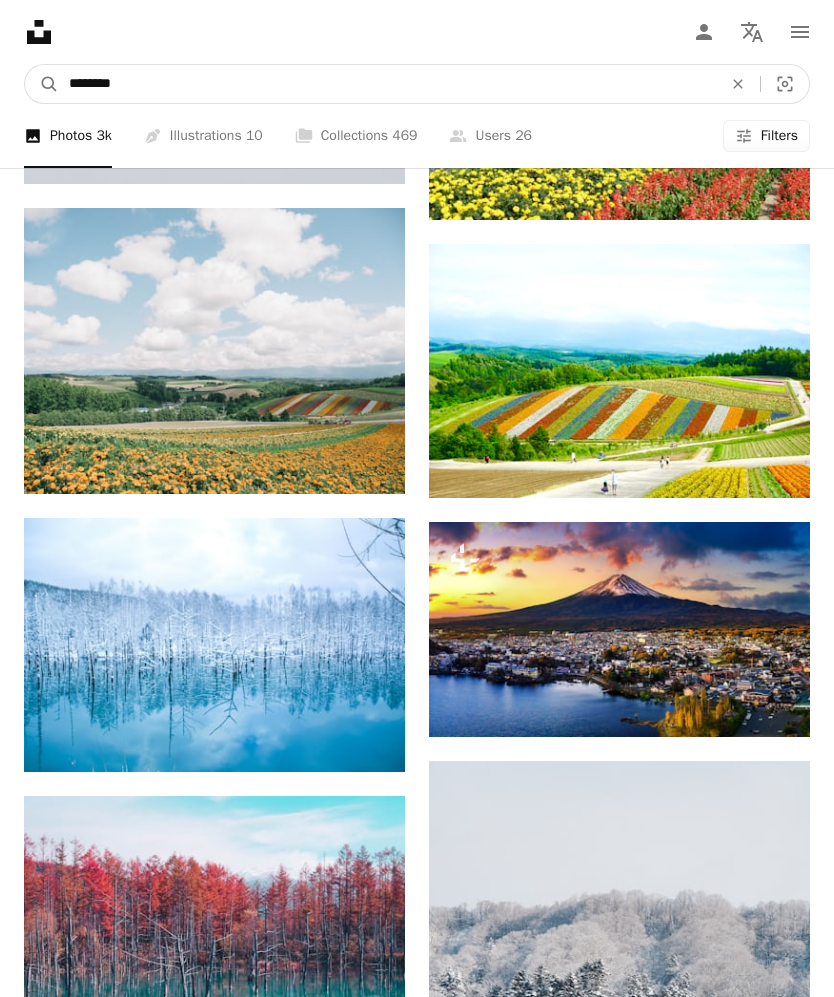 click on "********" at bounding box center [387, 84] 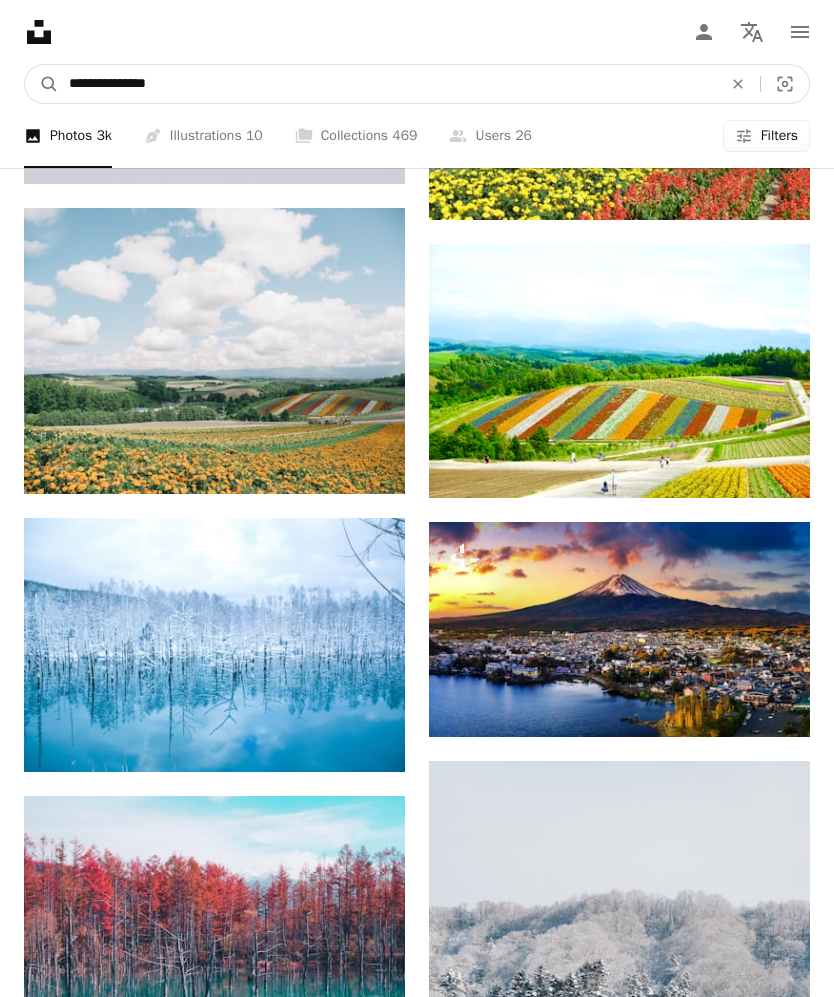 type on "**********" 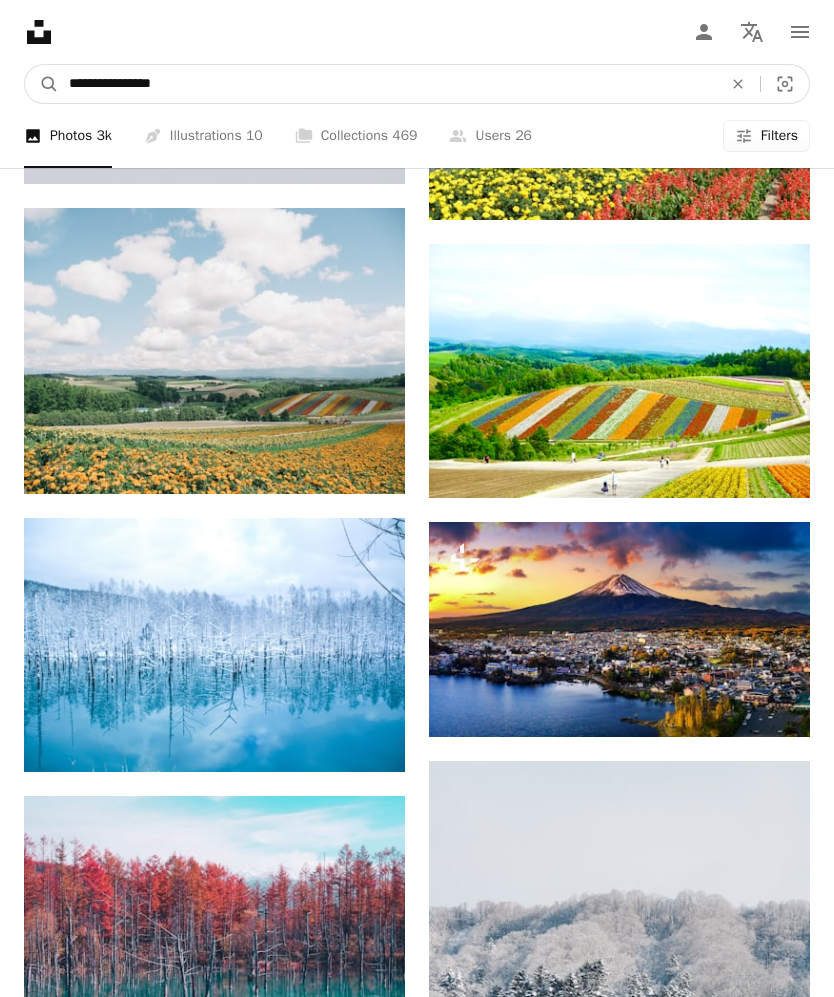 click on "A magnifying glass" at bounding box center (42, 84) 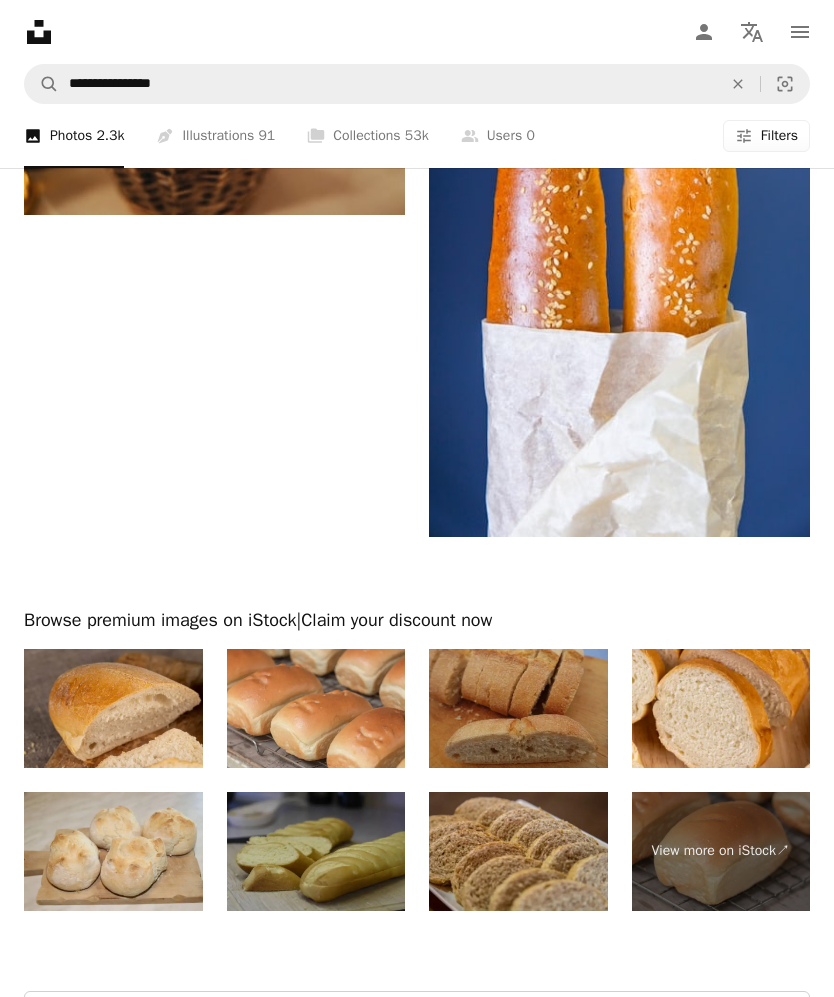 scroll, scrollTop: 4601, scrollLeft: 0, axis: vertical 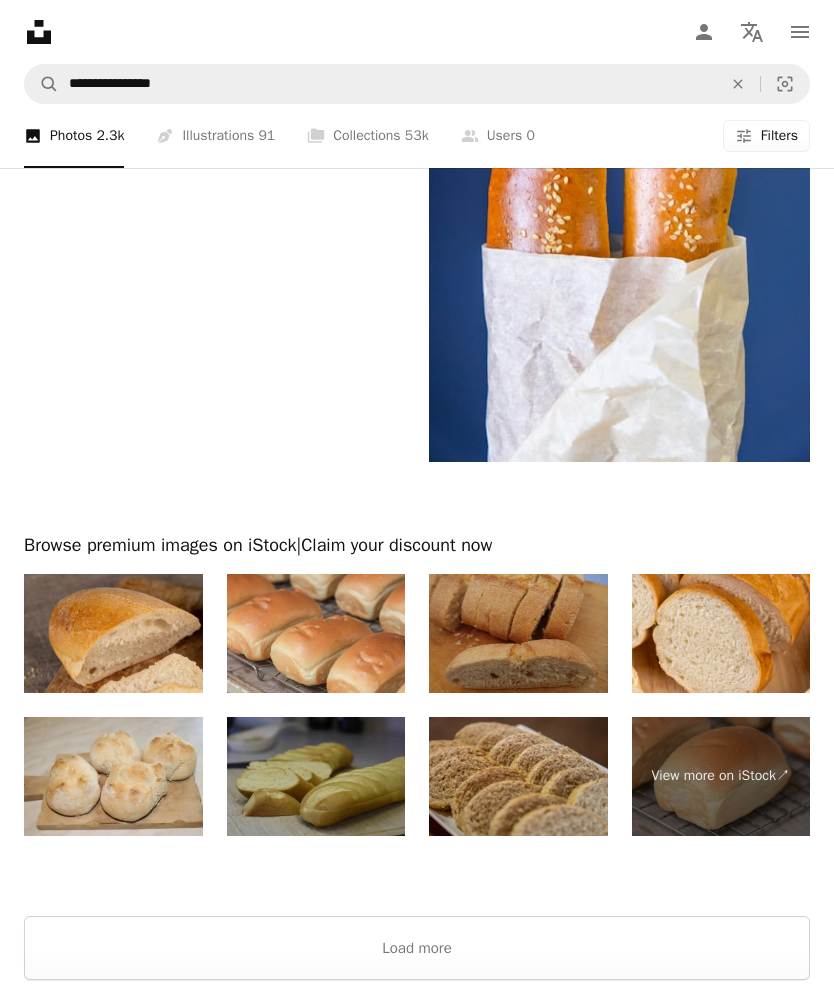 click on "Load more" at bounding box center [417, 948] 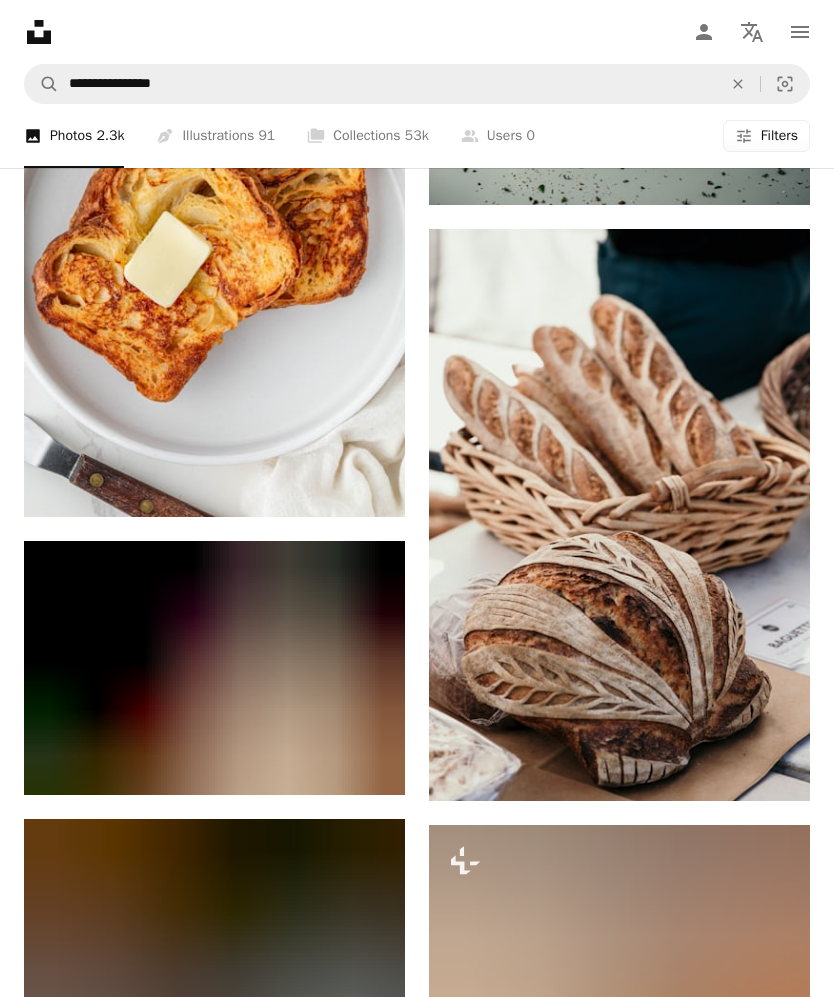 scroll, scrollTop: 8838, scrollLeft: 0, axis: vertical 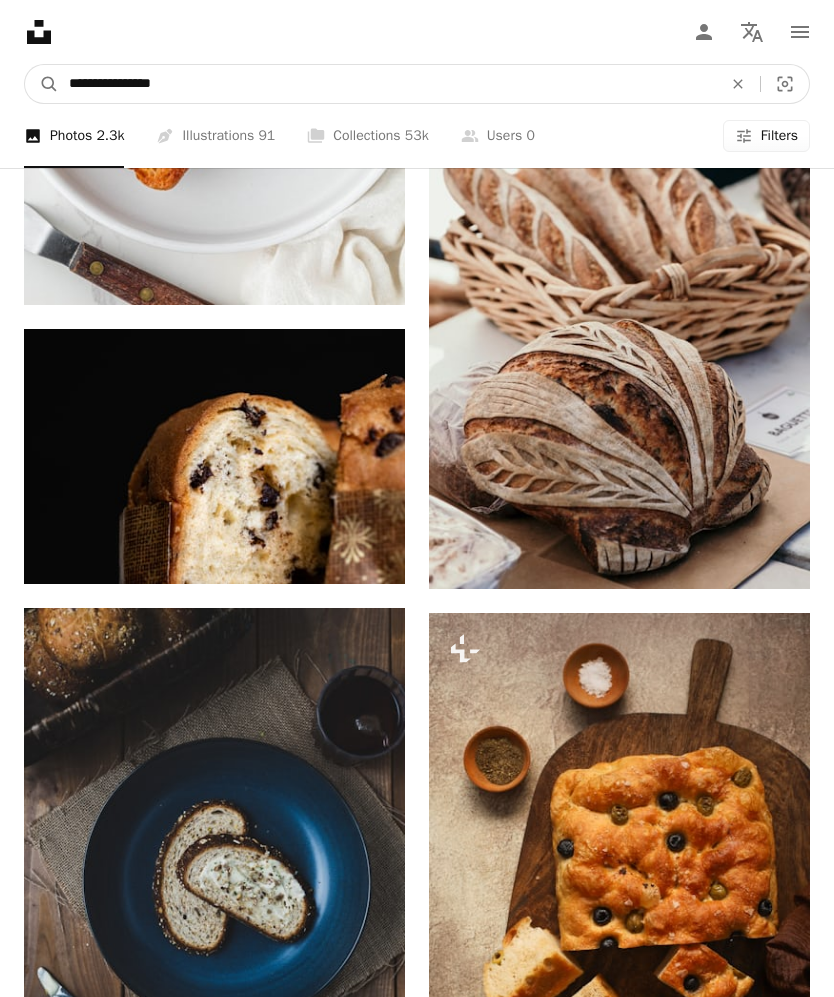 click on "**********" at bounding box center (387, 84) 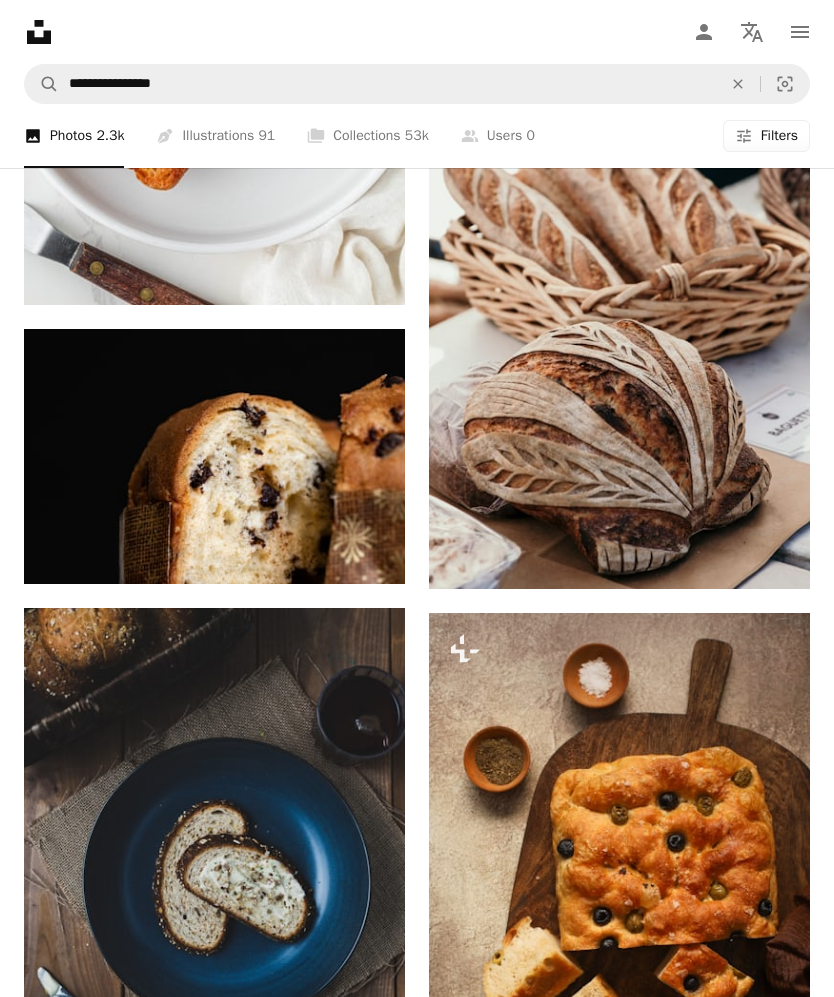 click on "An X shape" 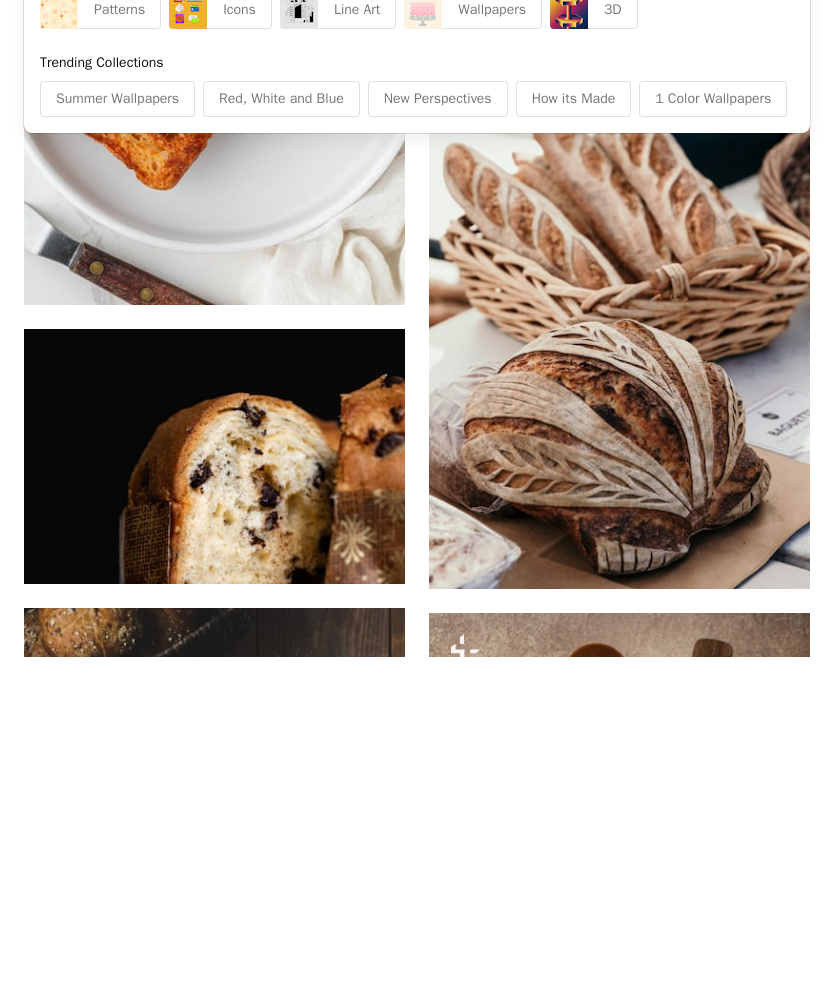scroll, scrollTop: 8177, scrollLeft: 0, axis: vertical 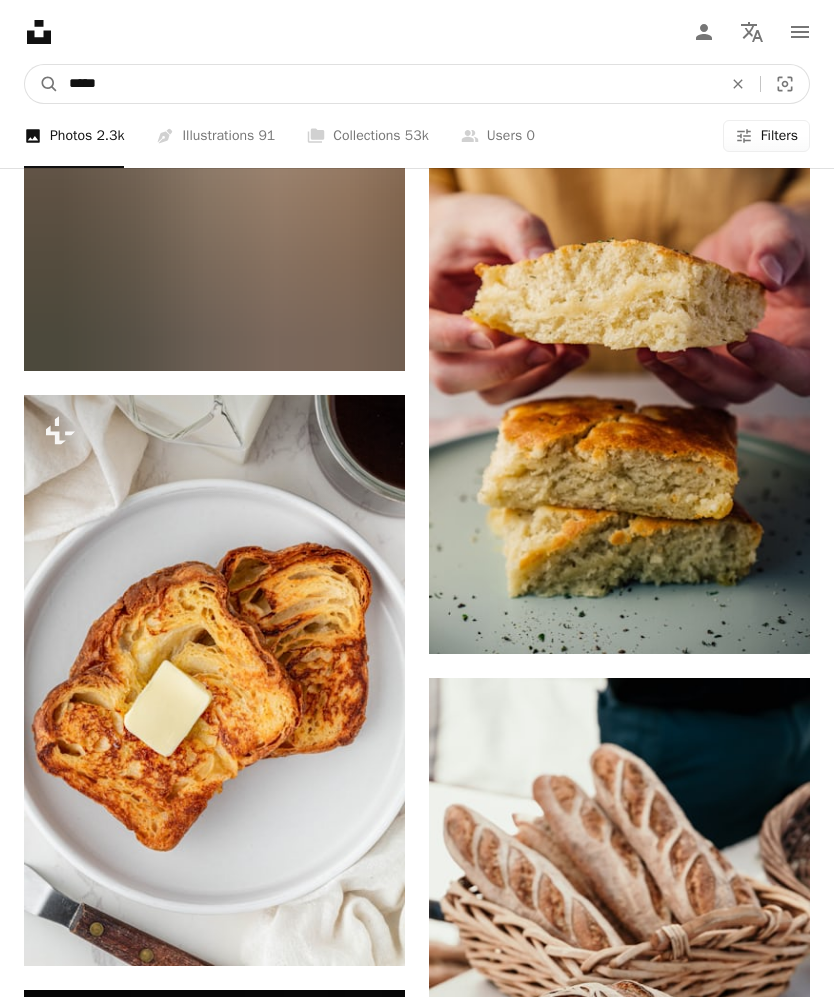 type on "******" 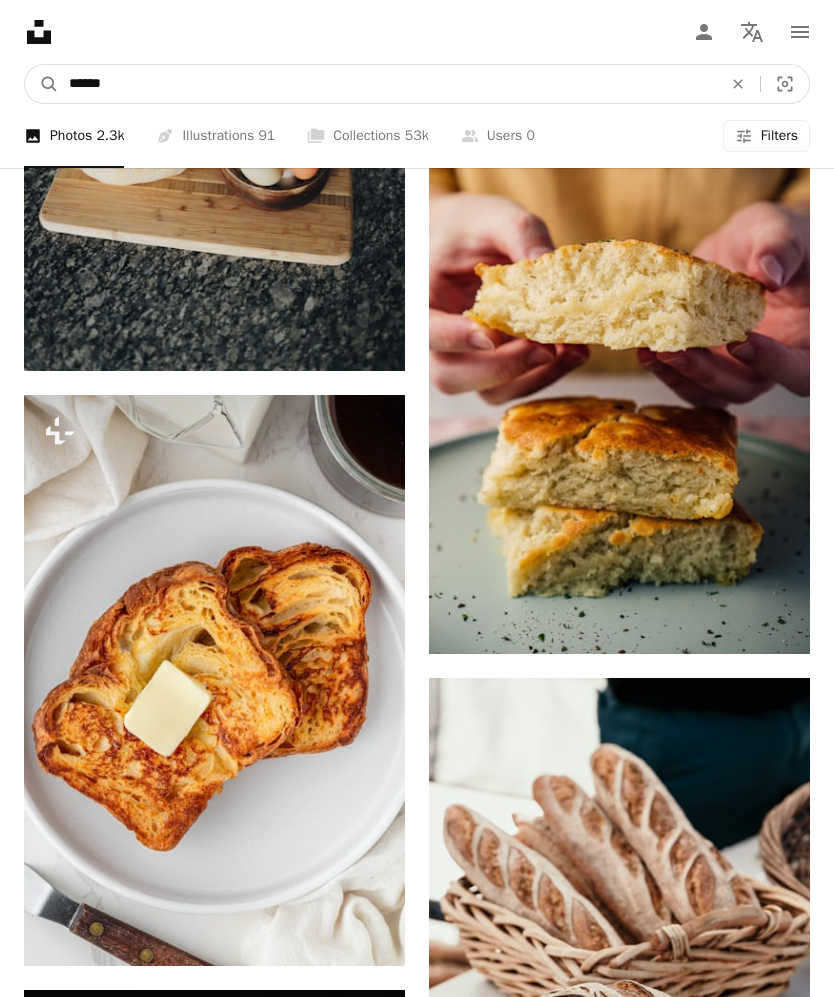 click on "A magnifying glass" at bounding box center (42, 84) 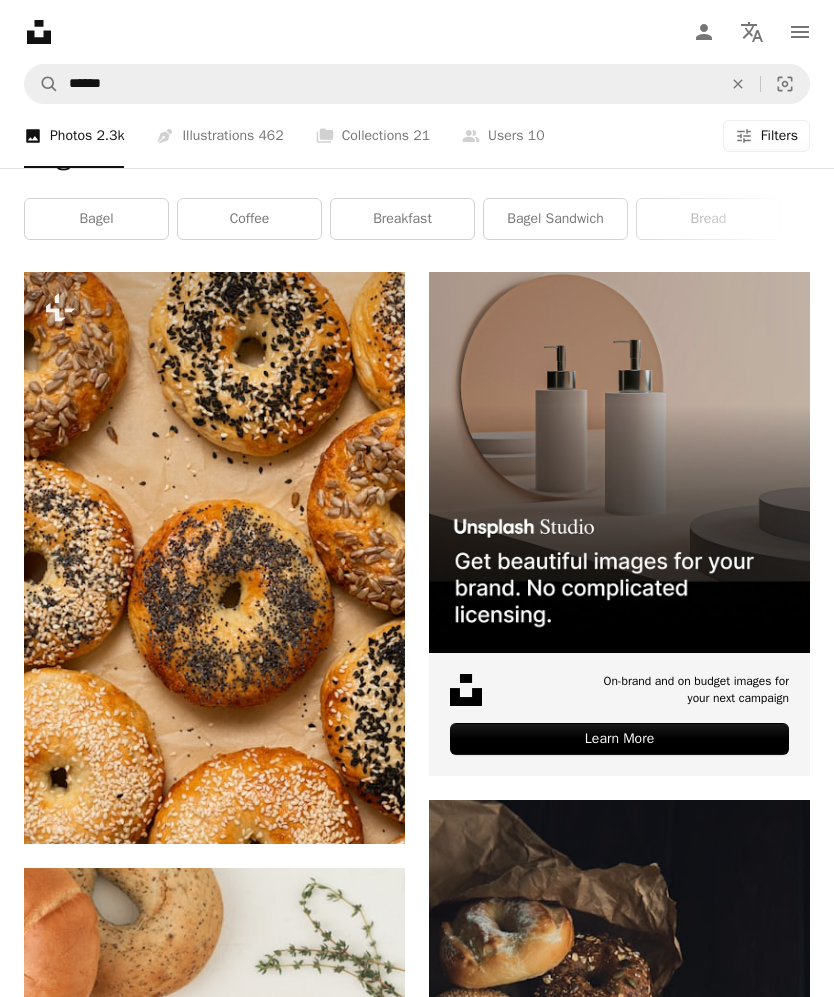 scroll, scrollTop: 54, scrollLeft: 0, axis: vertical 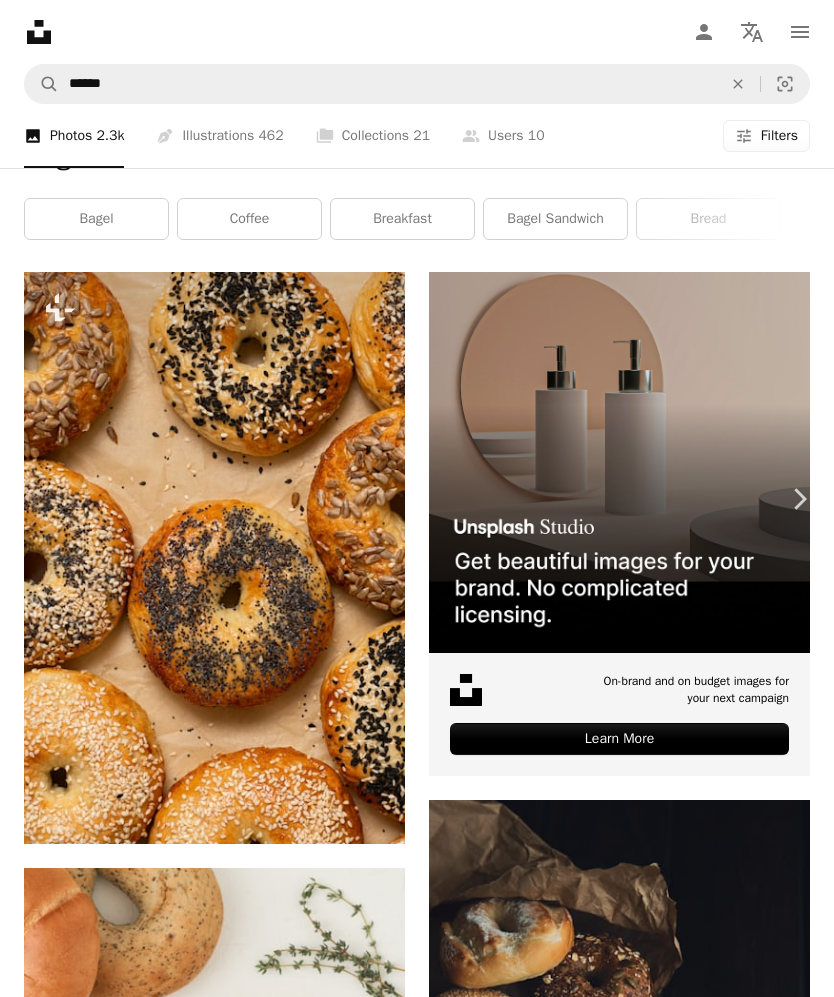 click on "[FIRST] [LAST]" at bounding box center (417, 7353) 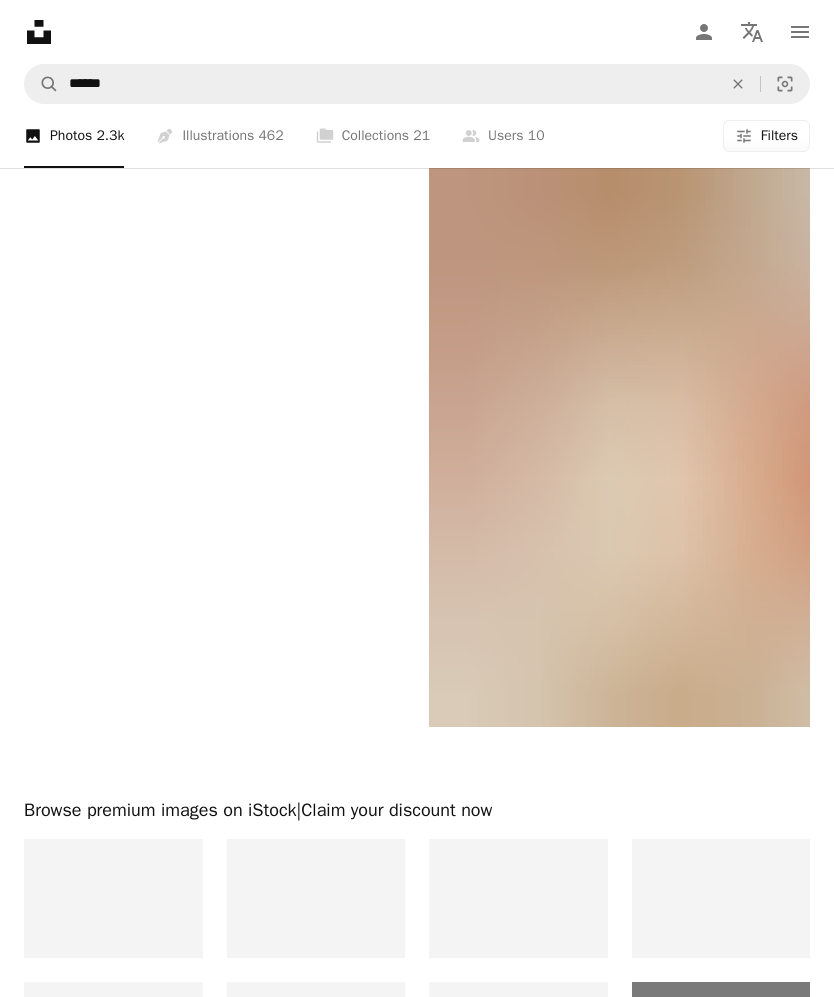scroll, scrollTop: 5769, scrollLeft: 0, axis: vertical 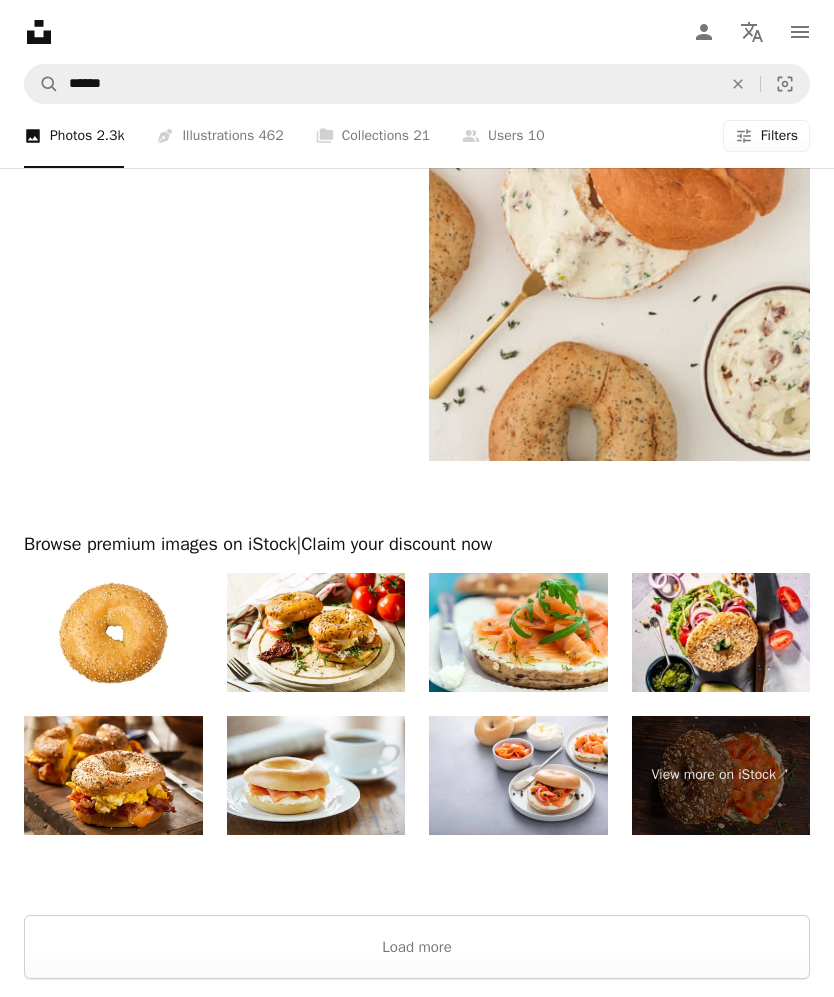 click on "Load more" at bounding box center (417, 947) 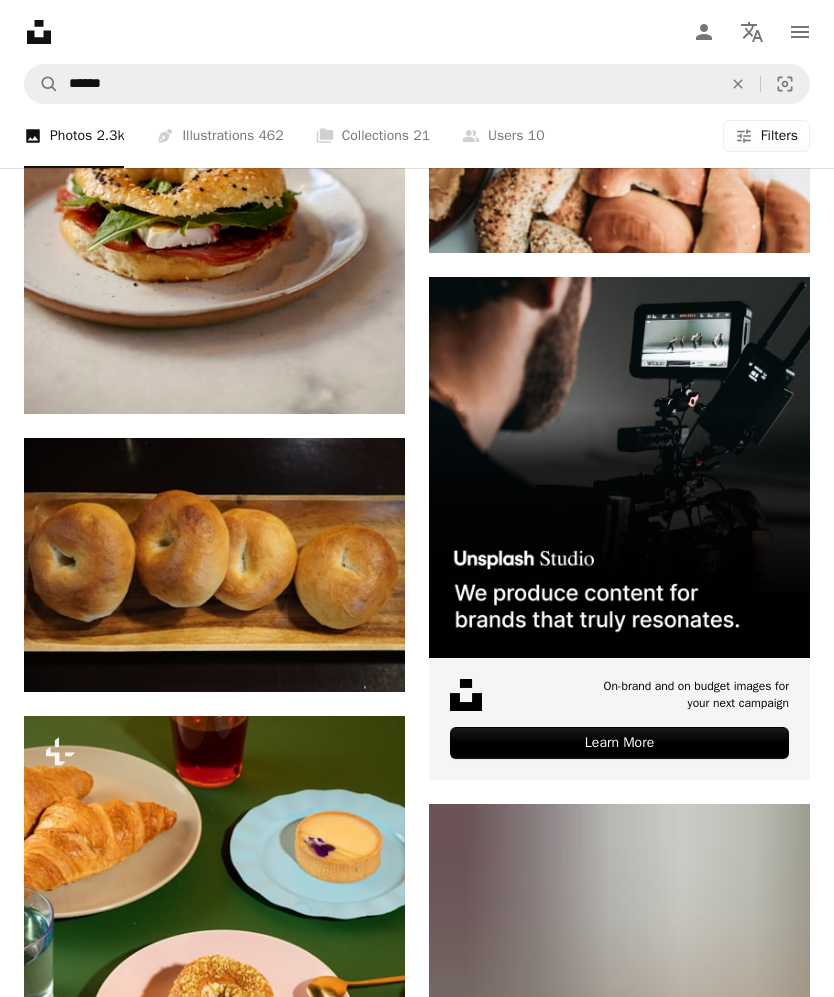 scroll, scrollTop: 13308, scrollLeft: 0, axis: vertical 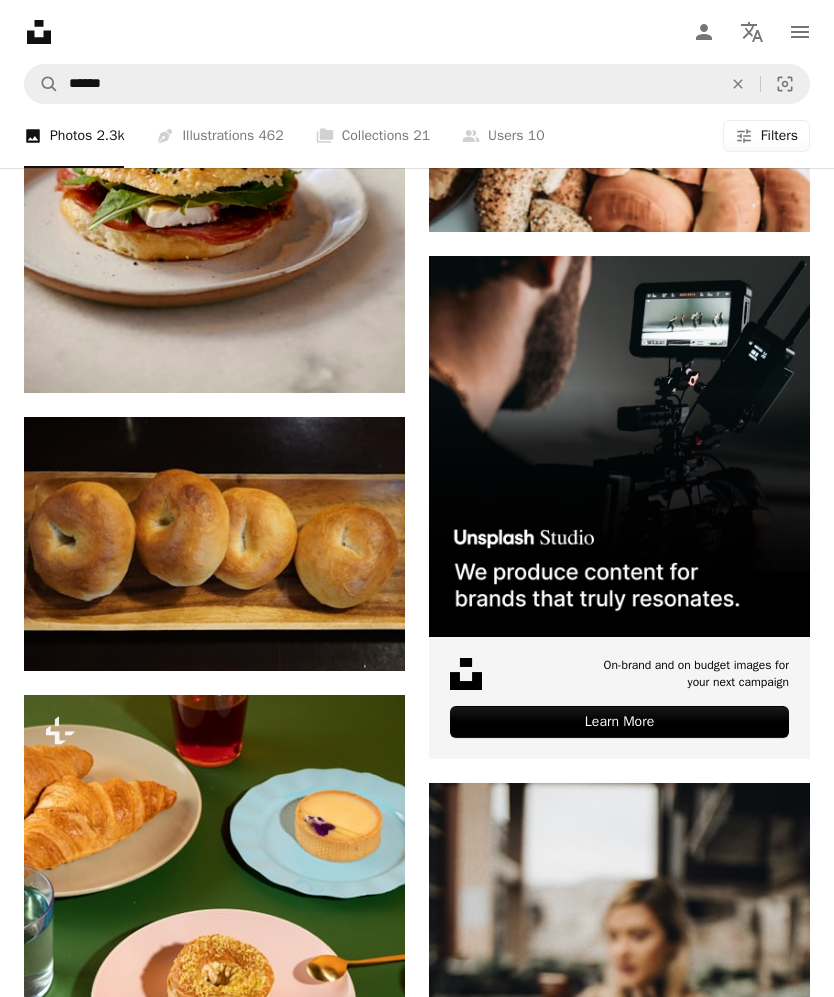 click at bounding box center [214, 544] 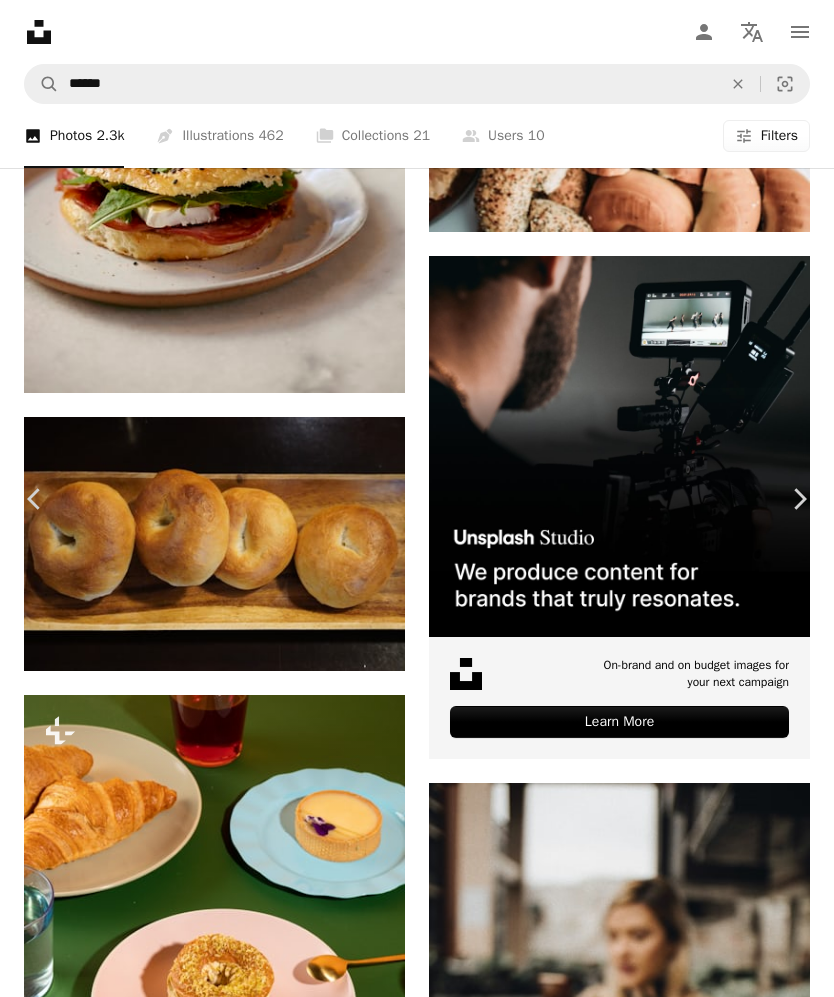 click on "Chevron right" at bounding box center (799, 499) 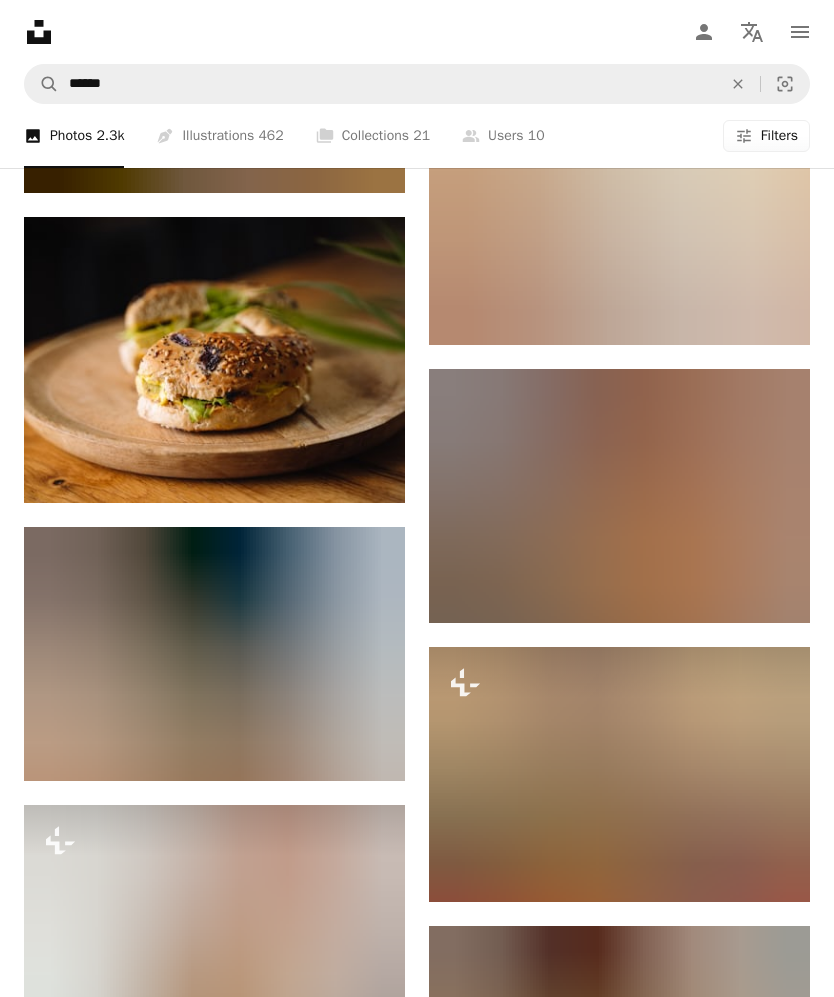 scroll, scrollTop: 14913, scrollLeft: 0, axis: vertical 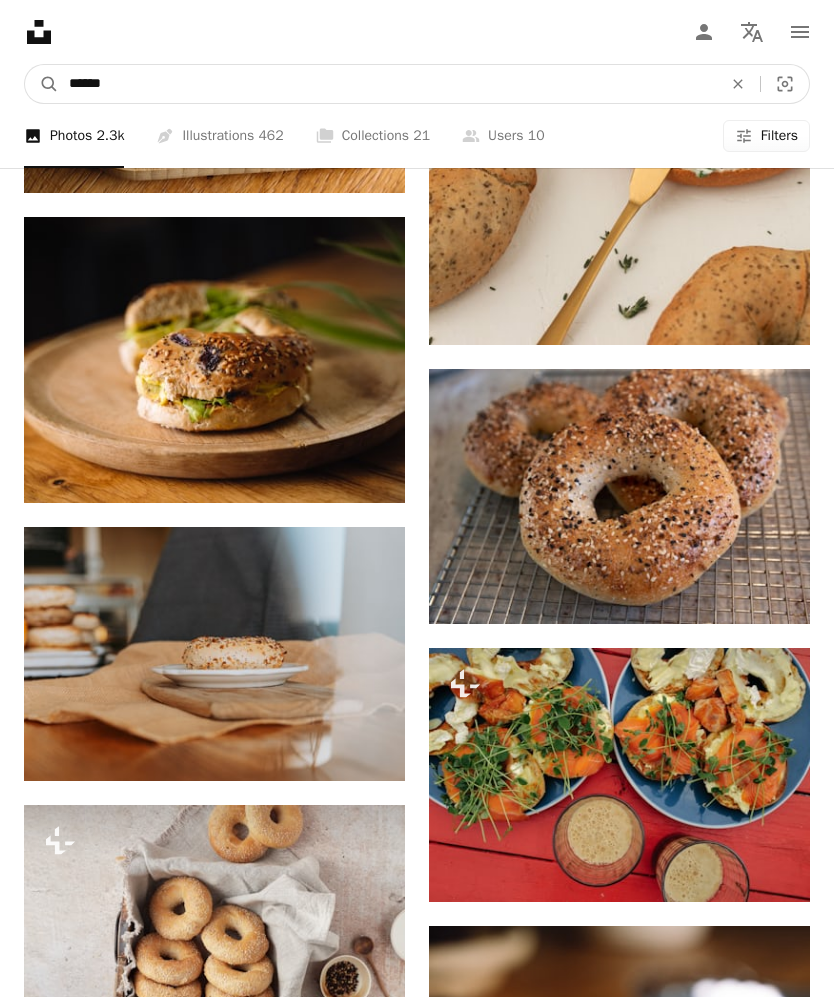 click on "******" at bounding box center [387, 84] 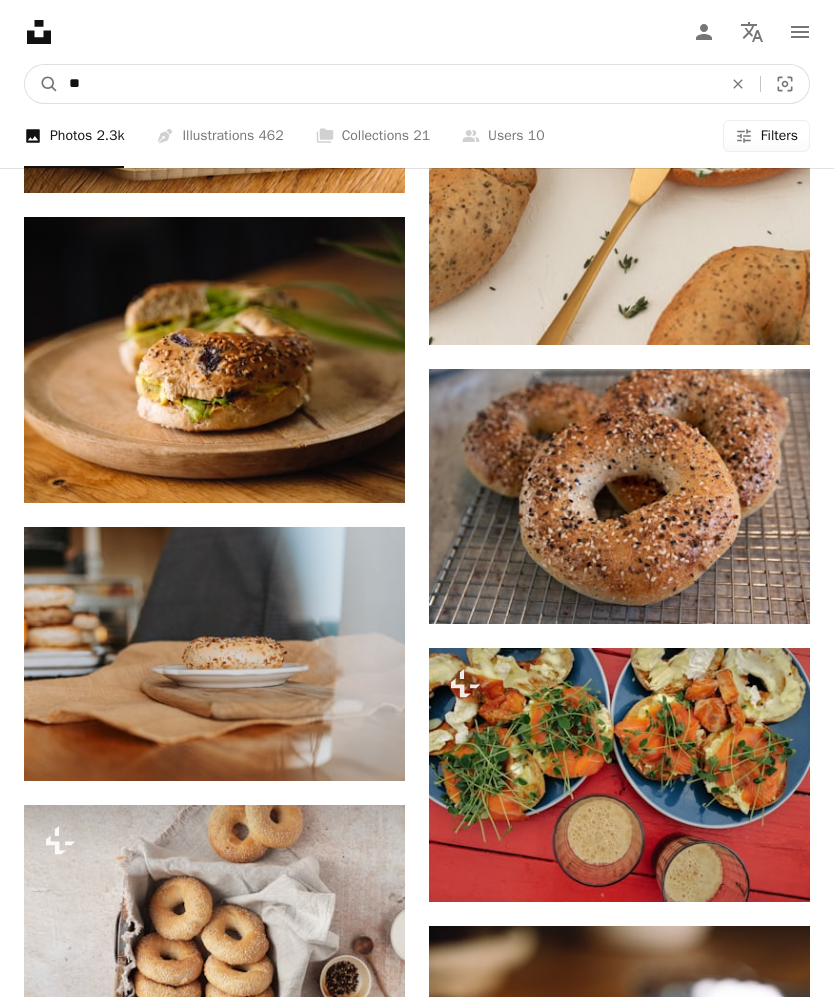 type on "*" 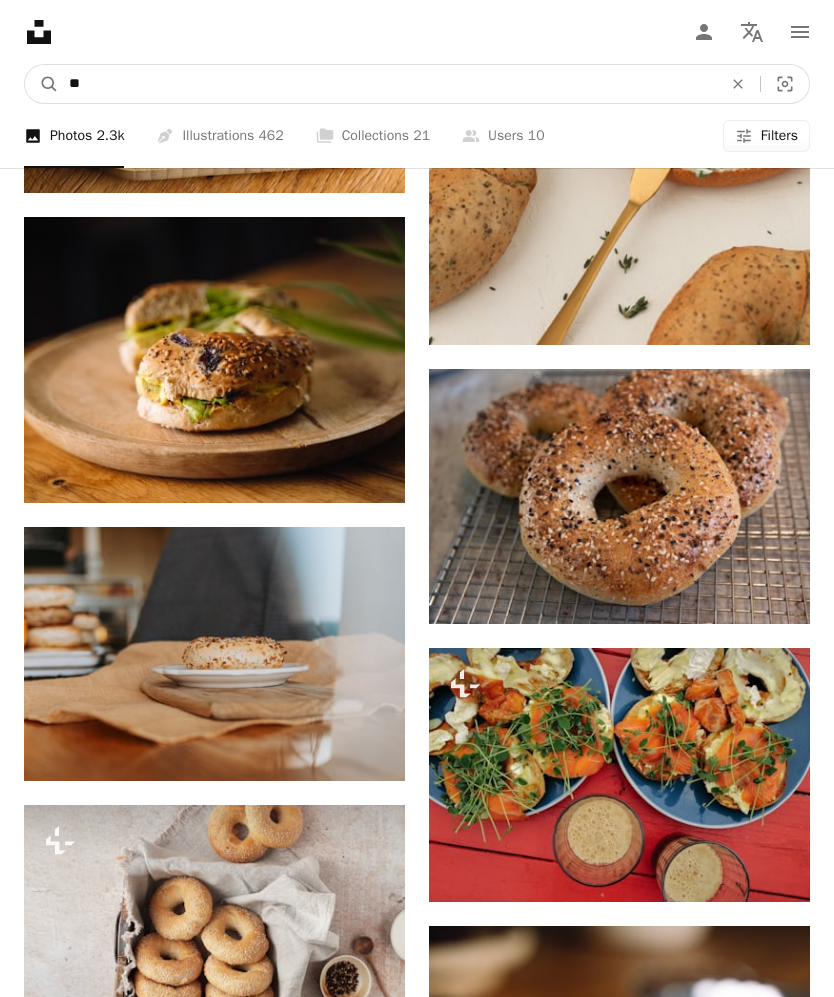 scroll, scrollTop: 14591, scrollLeft: 0, axis: vertical 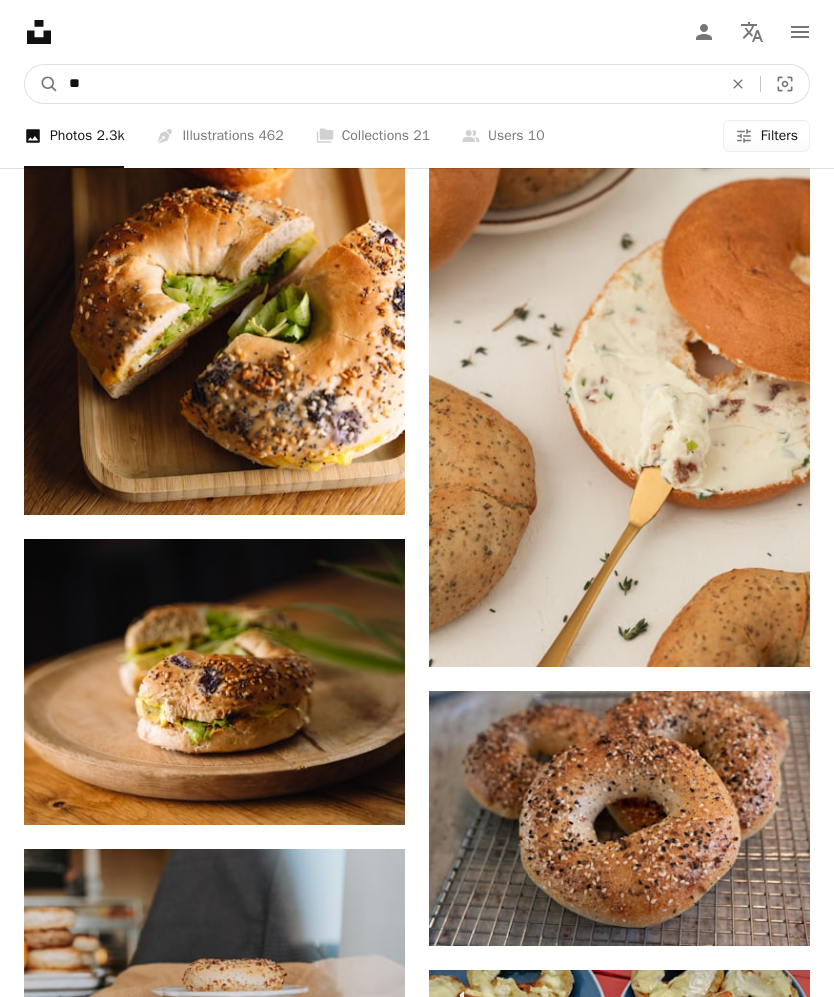 type on "*" 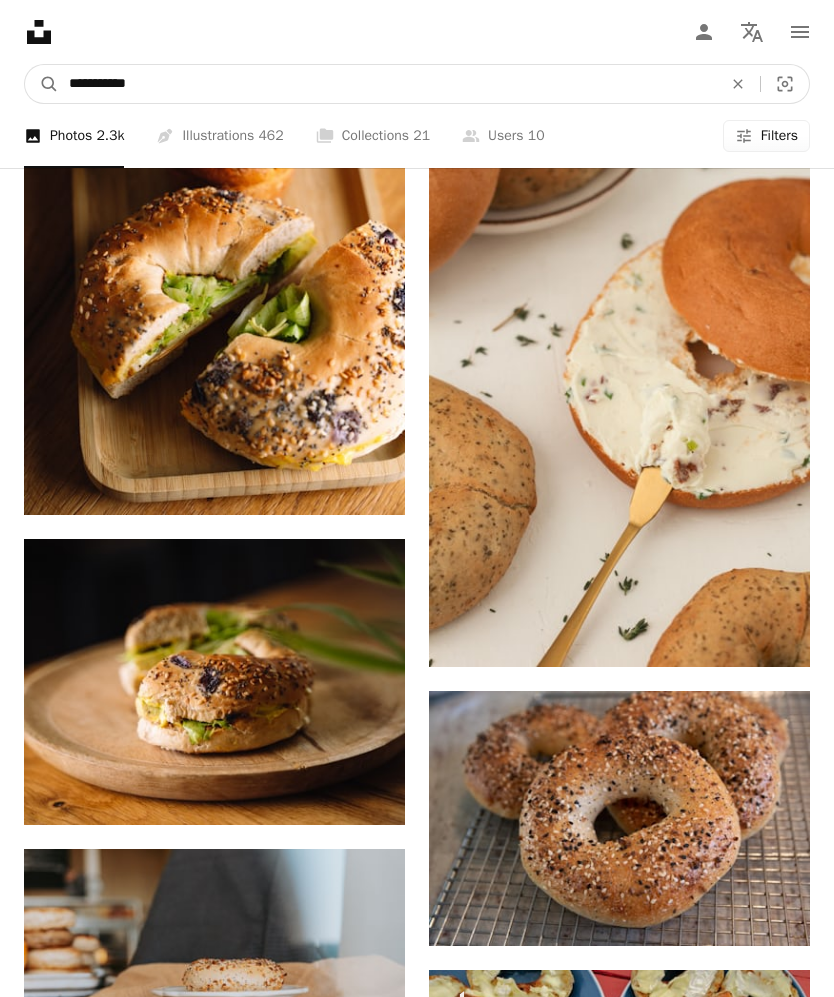 type on "**********" 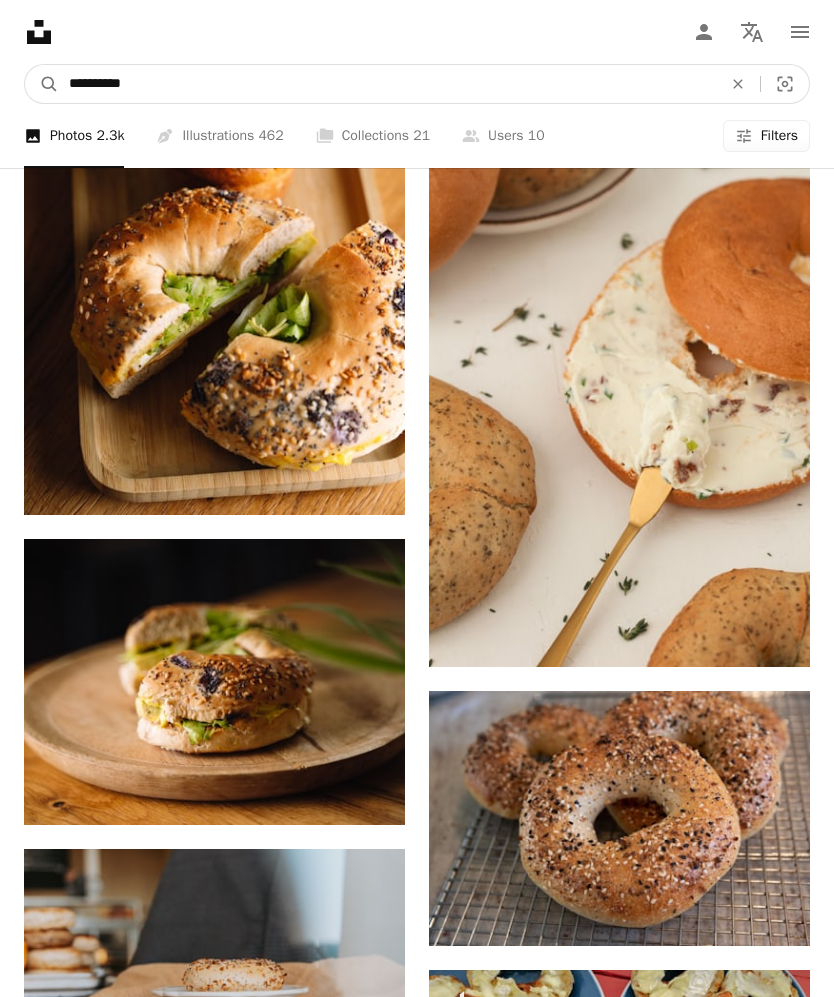 click on "A magnifying glass" at bounding box center [42, 84] 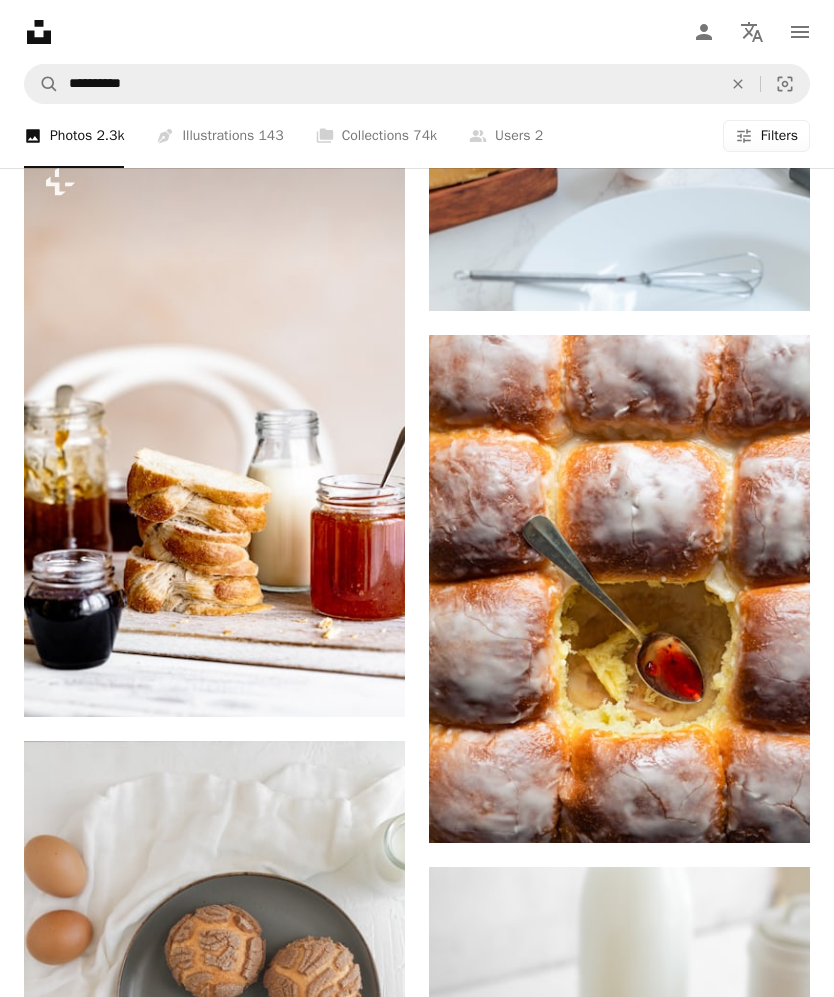 scroll, scrollTop: 2729, scrollLeft: 0, axis: vertical 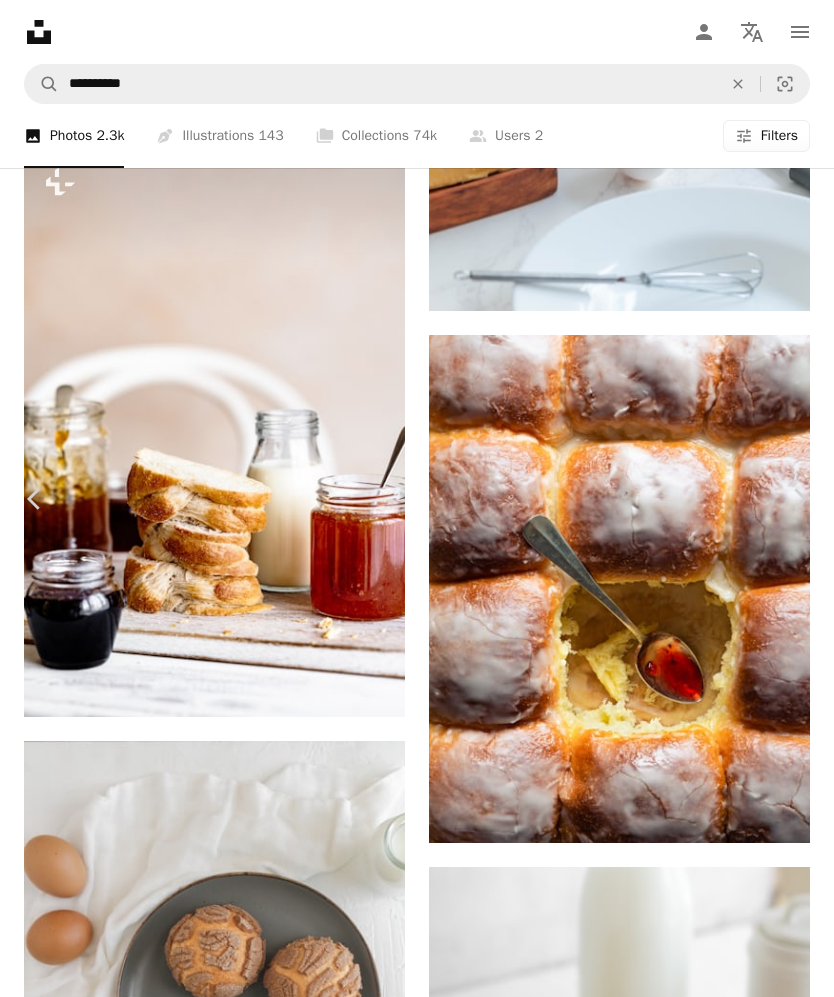 click on "[FIRST] [LAST]" at bounding box center [417, 3989] 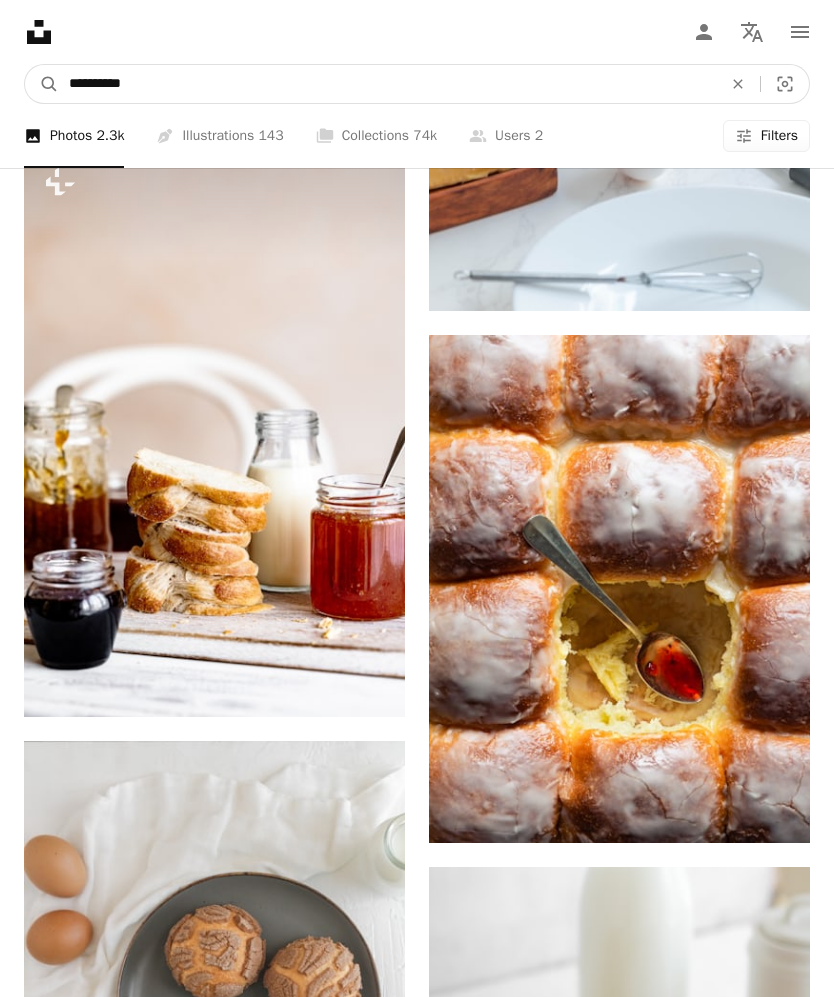 click on "**********" at bounding box center (387, 84) 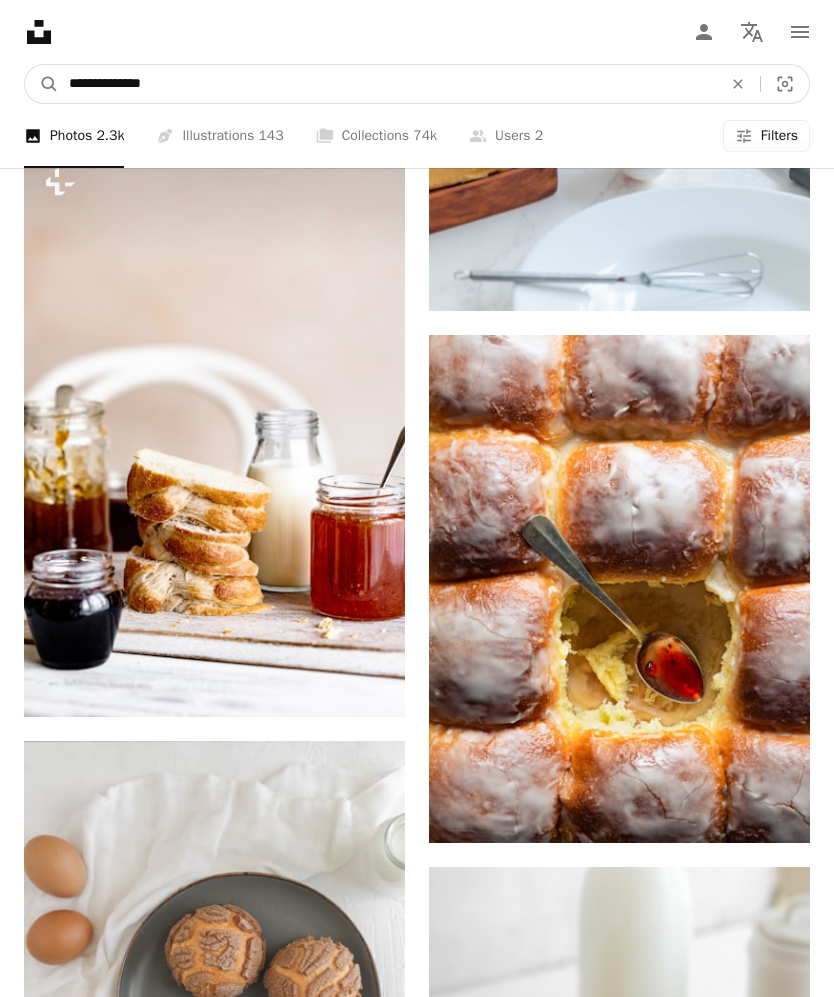 type on "**********" 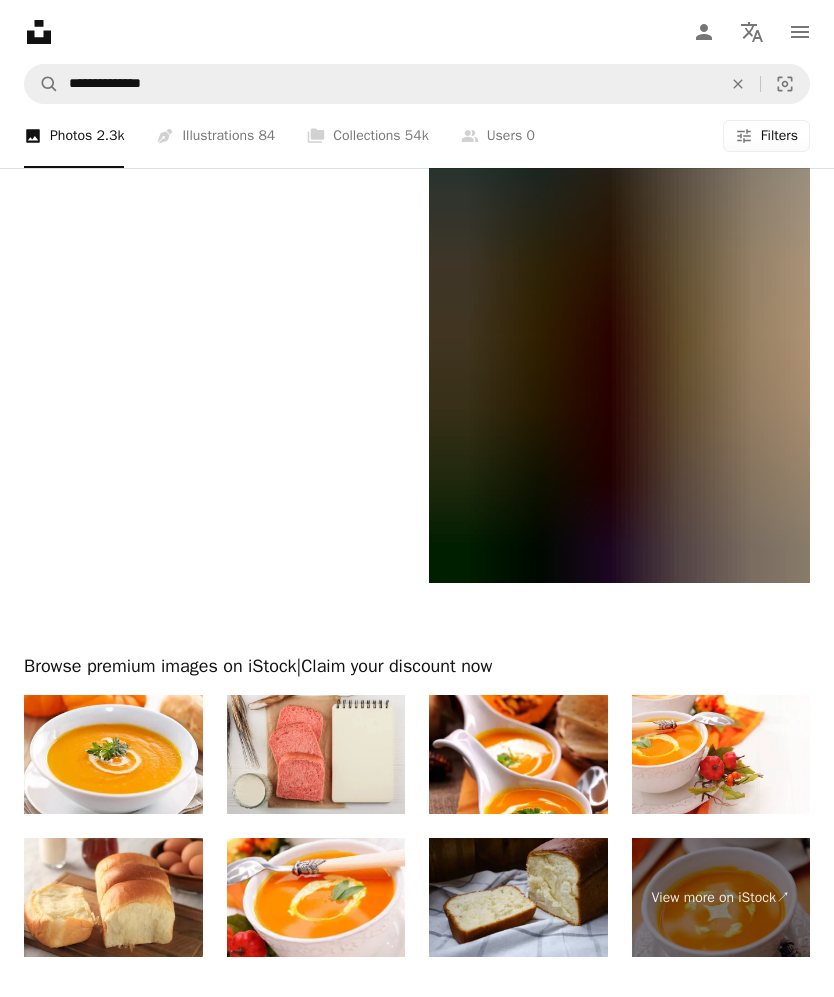 scroll, scrollTop: 4986, scrollLeft: 0, axis: vertical 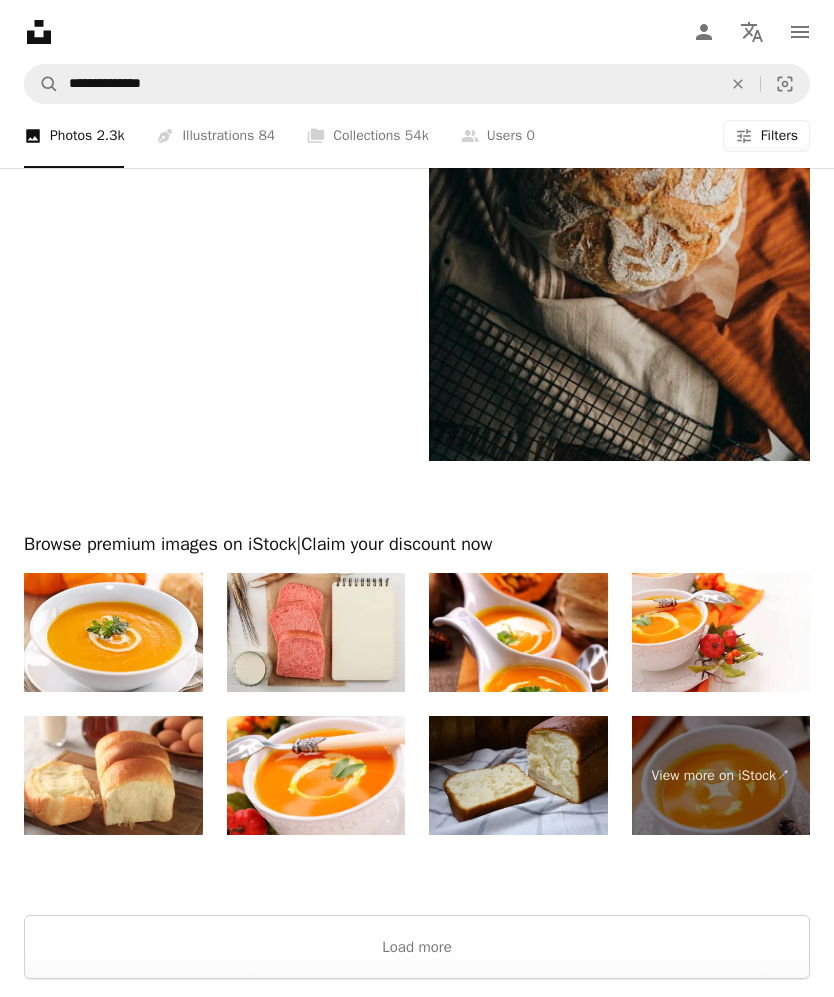 click on "Load more" at bounding box center [417, 947] 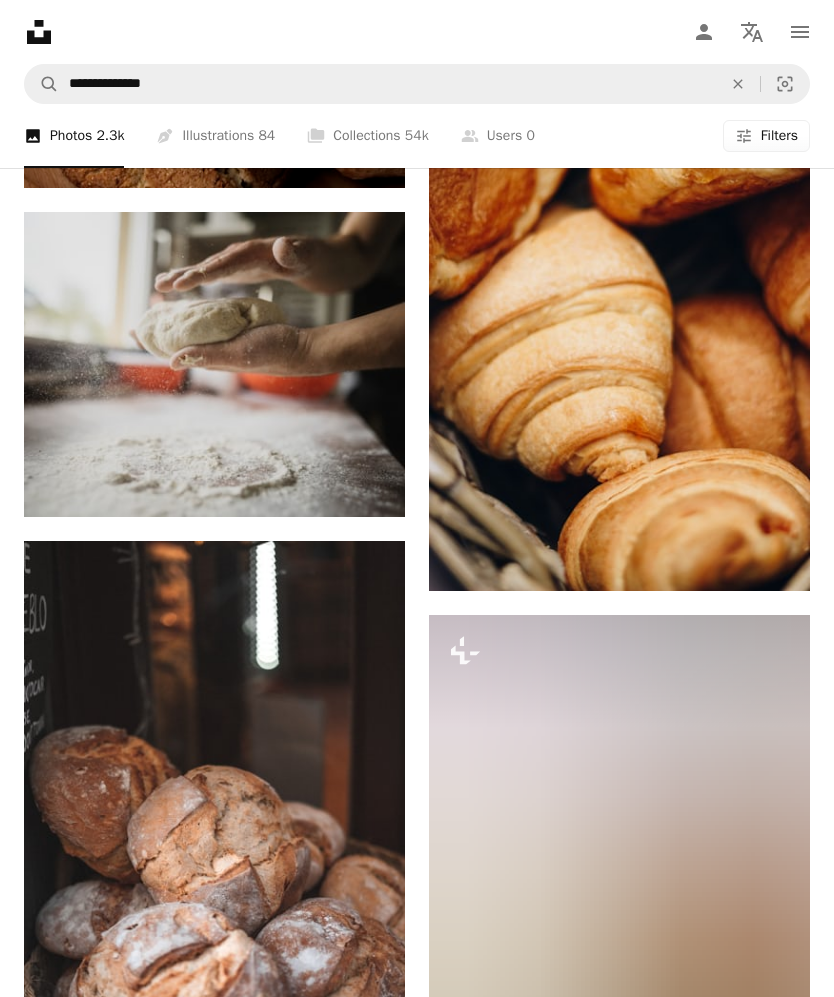 scroll, scrollTop: 36907, scrollLeft: 0, axis: vertical 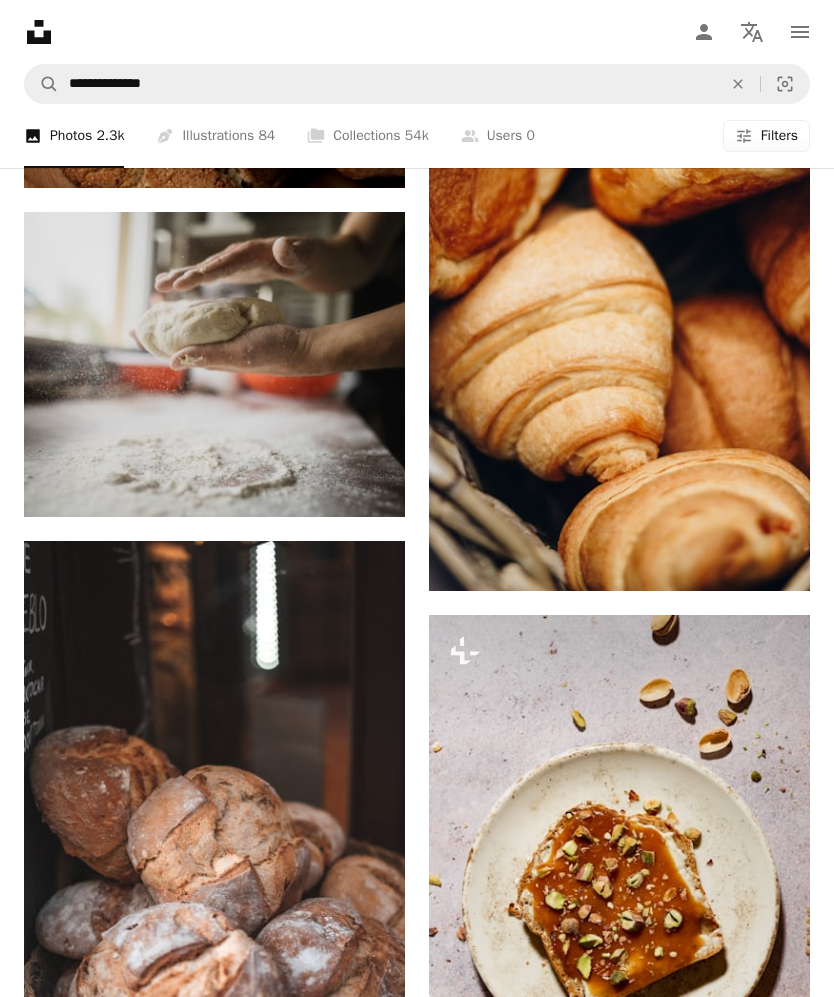 click at bounding box center [619, 305] 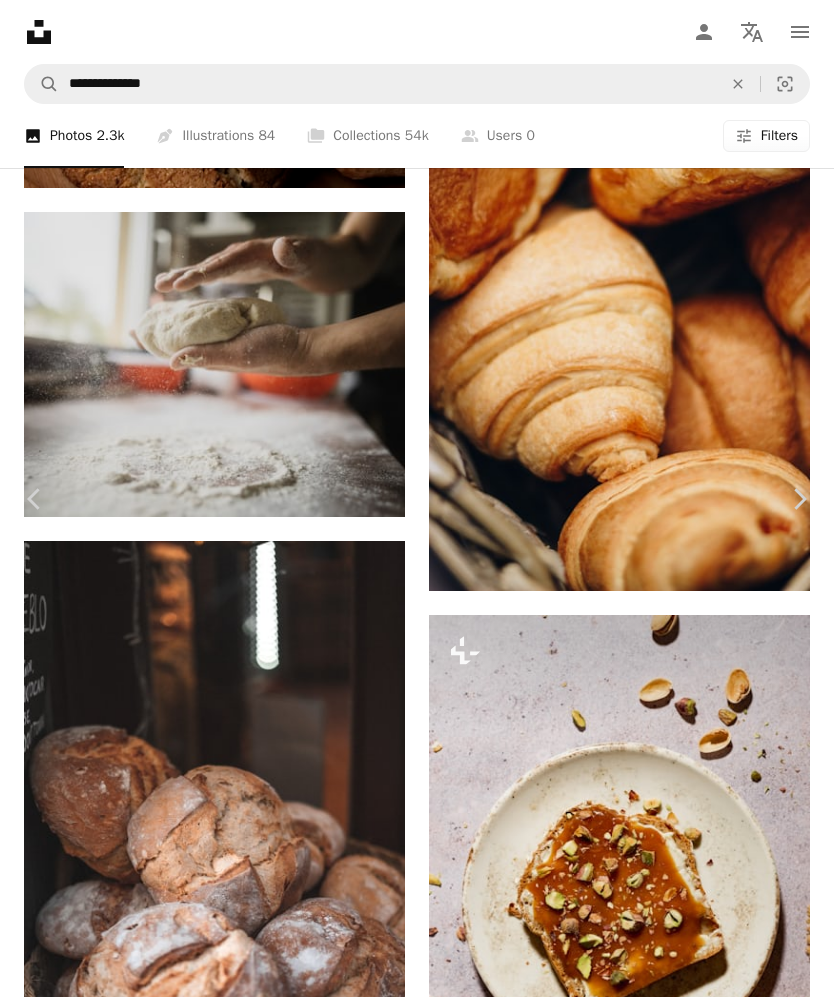 click on "Chevron right" at bounding box center (799, 499) 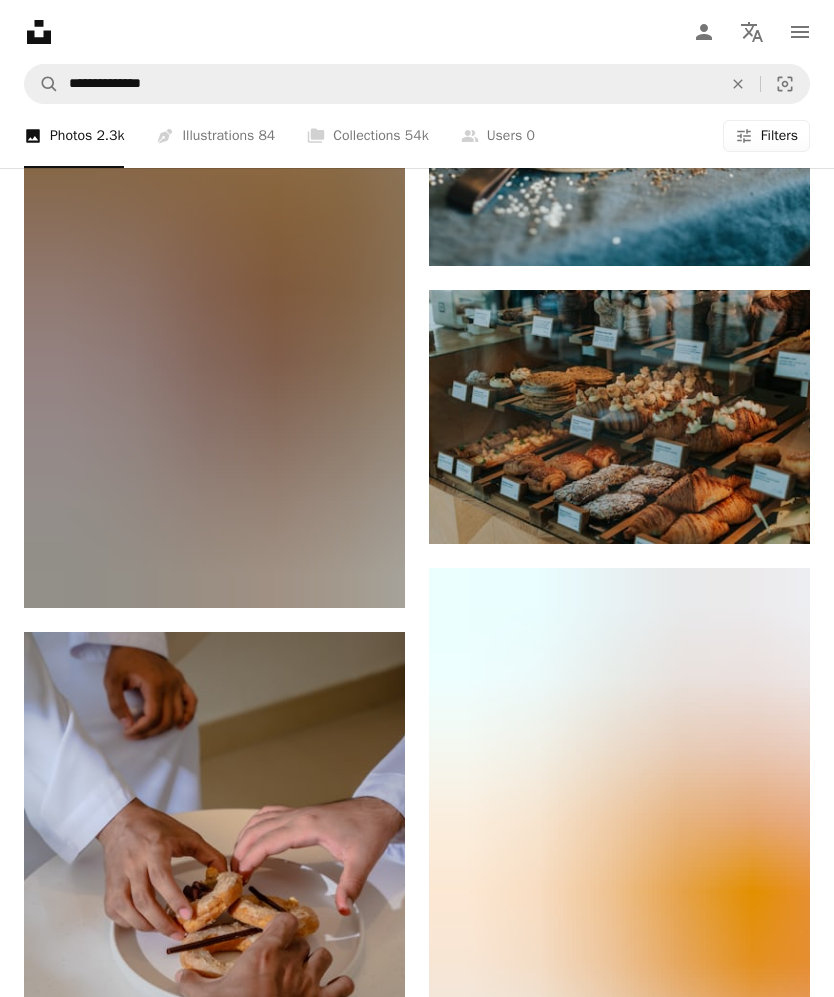 scroll, scrollTop: 52885, scrollLeft: 0, axis: vertical 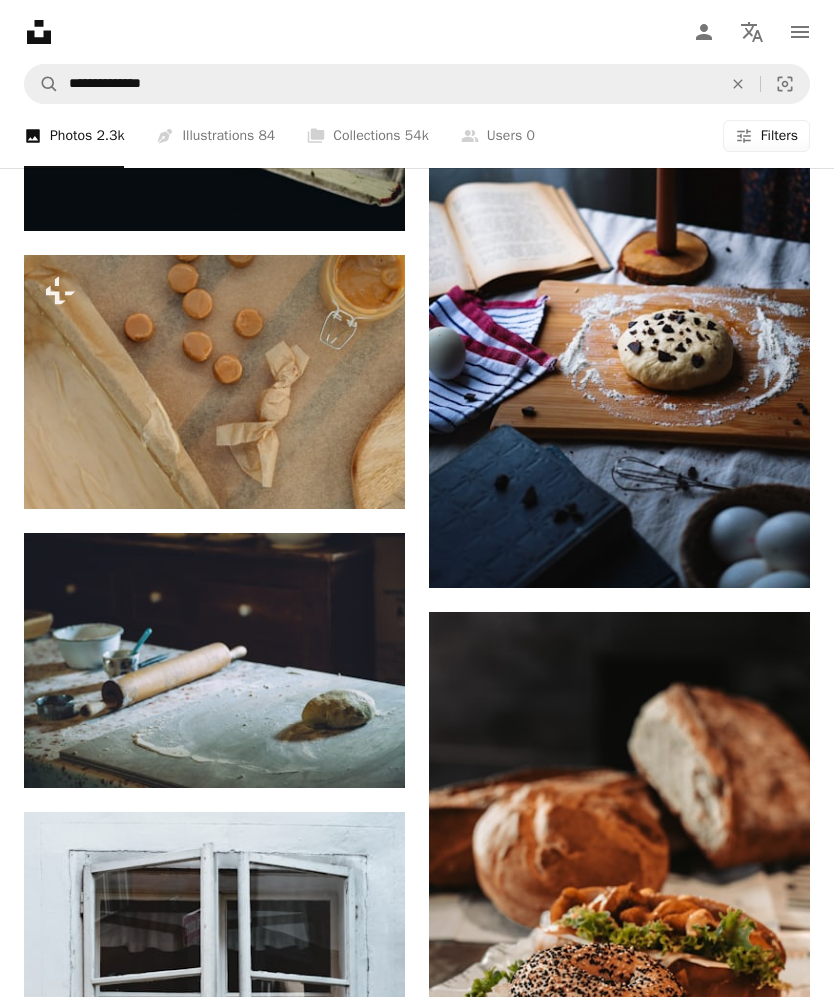 click on "Plus sign for Unsplash+ A heart A plus sign [FIRST] [LAST] For  Unsplash+ A lock   Download A heart A plus sign [FIRST] [LAST] Available for hire A checkmark inside of a circle Arrow pointing down Plus sign for Unsplash+ A heart A plus sign [FIRST] [LAST] For  Unsplash+ A lock   Download A heart A plus sign [FIRST] [LAST] Arrow pointing down Plus sign for Unsplash+ A heart A plus sign [FIRST] [LAST] For  Unsplash+ A lock   Download A heart A plus sign [FIRST] [LAST] Available for hire A checkmark inside of a circle Arrow pointing down Plus sign for Unsplash+ A heart A plus sign [FIRST] [LAST] For  Unsplash+ A lock   Download Plus sign for Unsplash+ A heart A plus sign [FIRST] [LAST] For  Unsplash+ A lock   Download A heart A plus sign [FIRST] [LAST] Arrow pointing down A heart A plus sign [FIRST] [LAST] Available for hire A checkmark inside of a circle Arrow pointing down A heart A plus sign [FIRST] [LAST] Arrow pointing down A heart A plus sign [FIRST] [LAST]" at bounding box center [214, -25939] 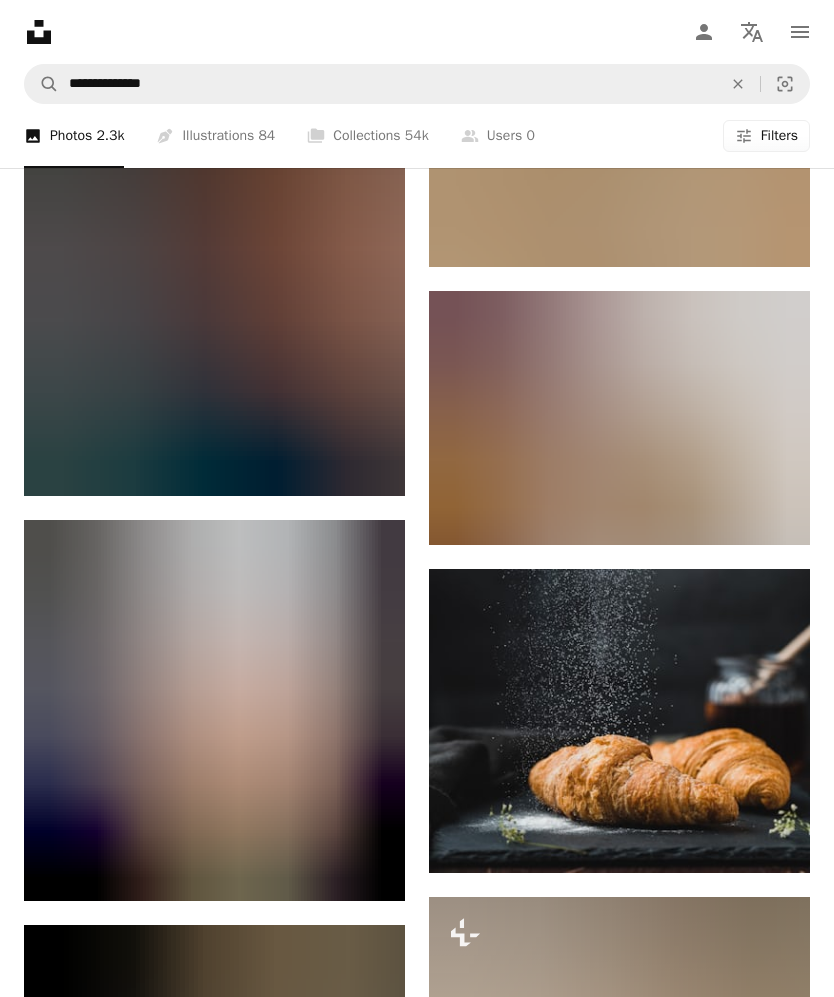 scroll, scrollTop: 61547, scrollLeft: 0, axis: vertical 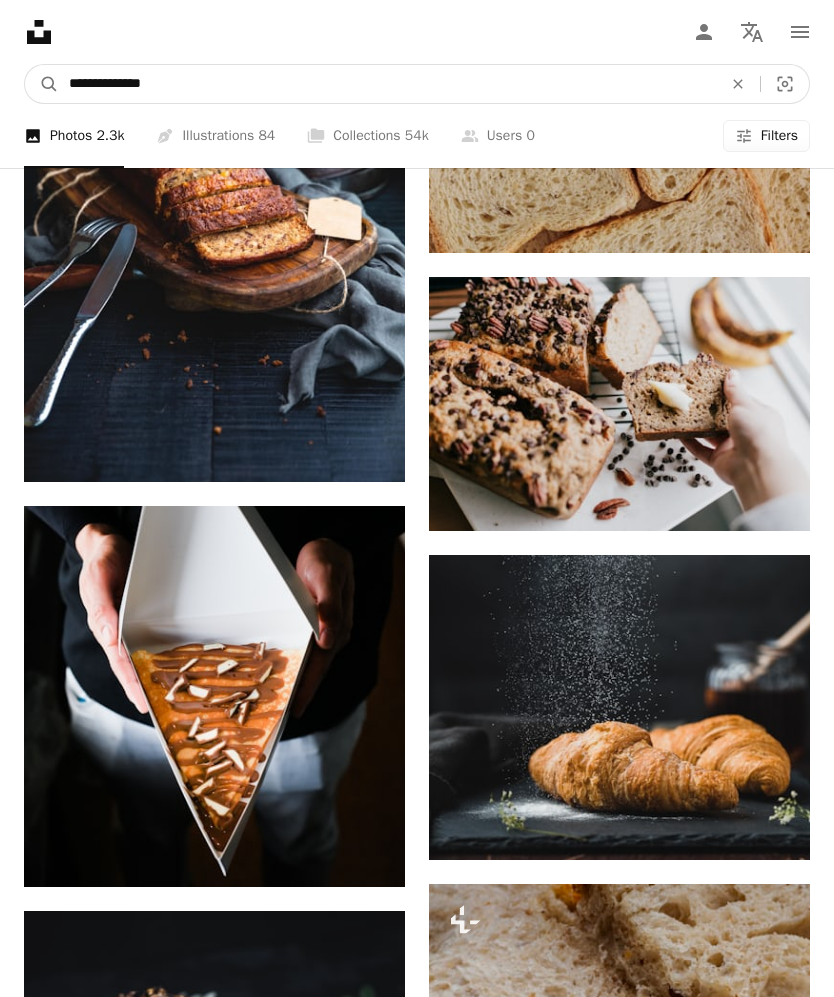 click on "**********" at bounding box center (387, 84) 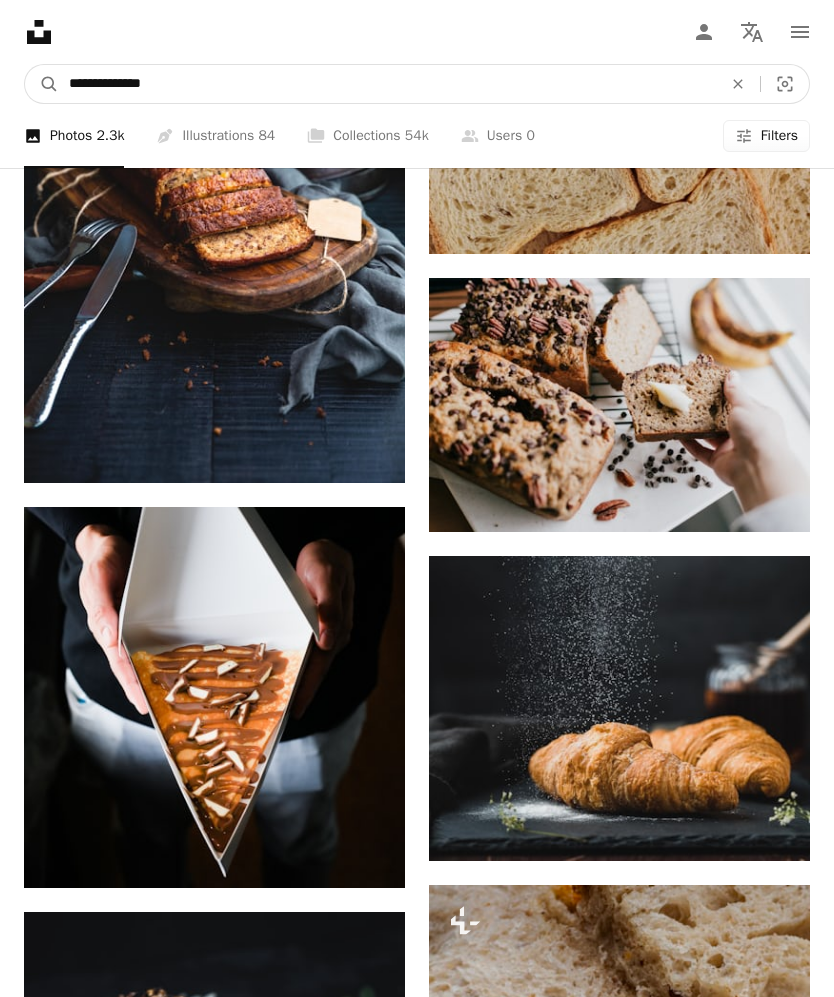 click on "**********" at bounding box center (387, 84) 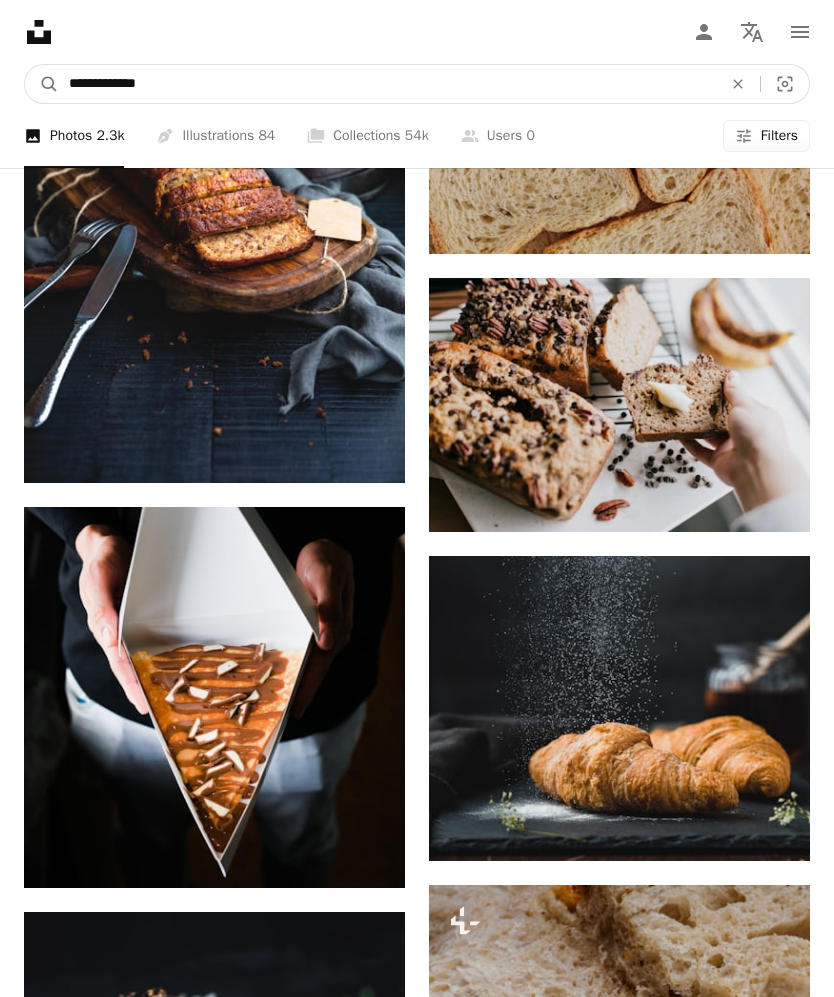 type on "**********" 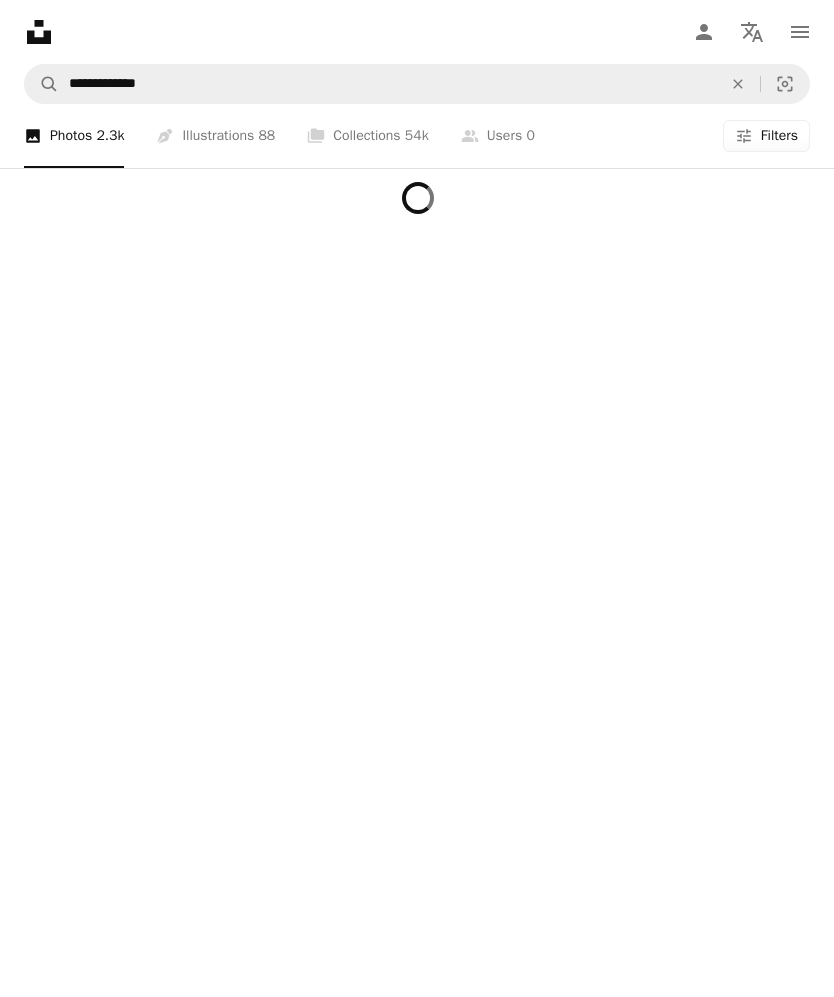 scroll, scrollTop: 0, scrollLeft: 0, axis: both 